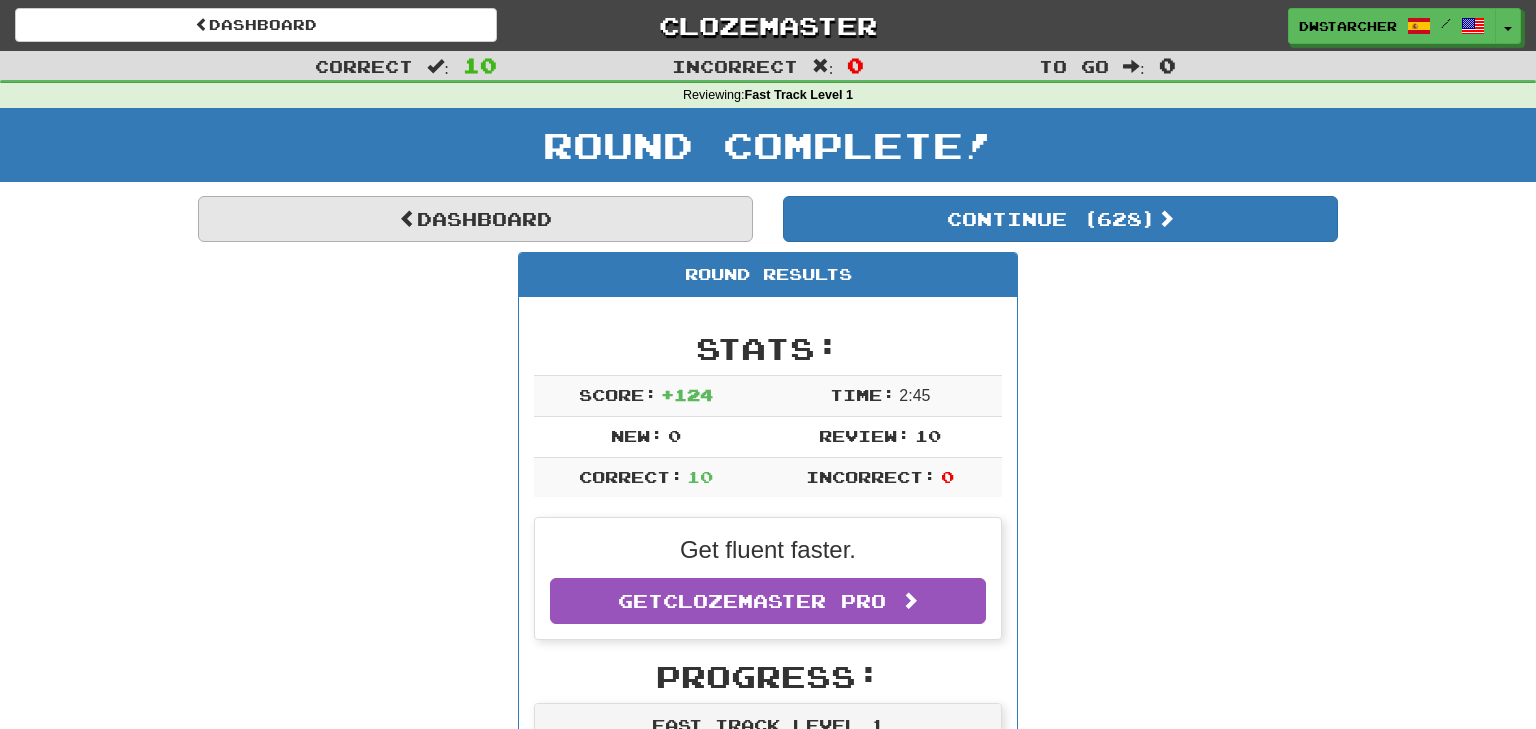 scroll, scrollTop: 0, scrollLeft: 0, axis: both 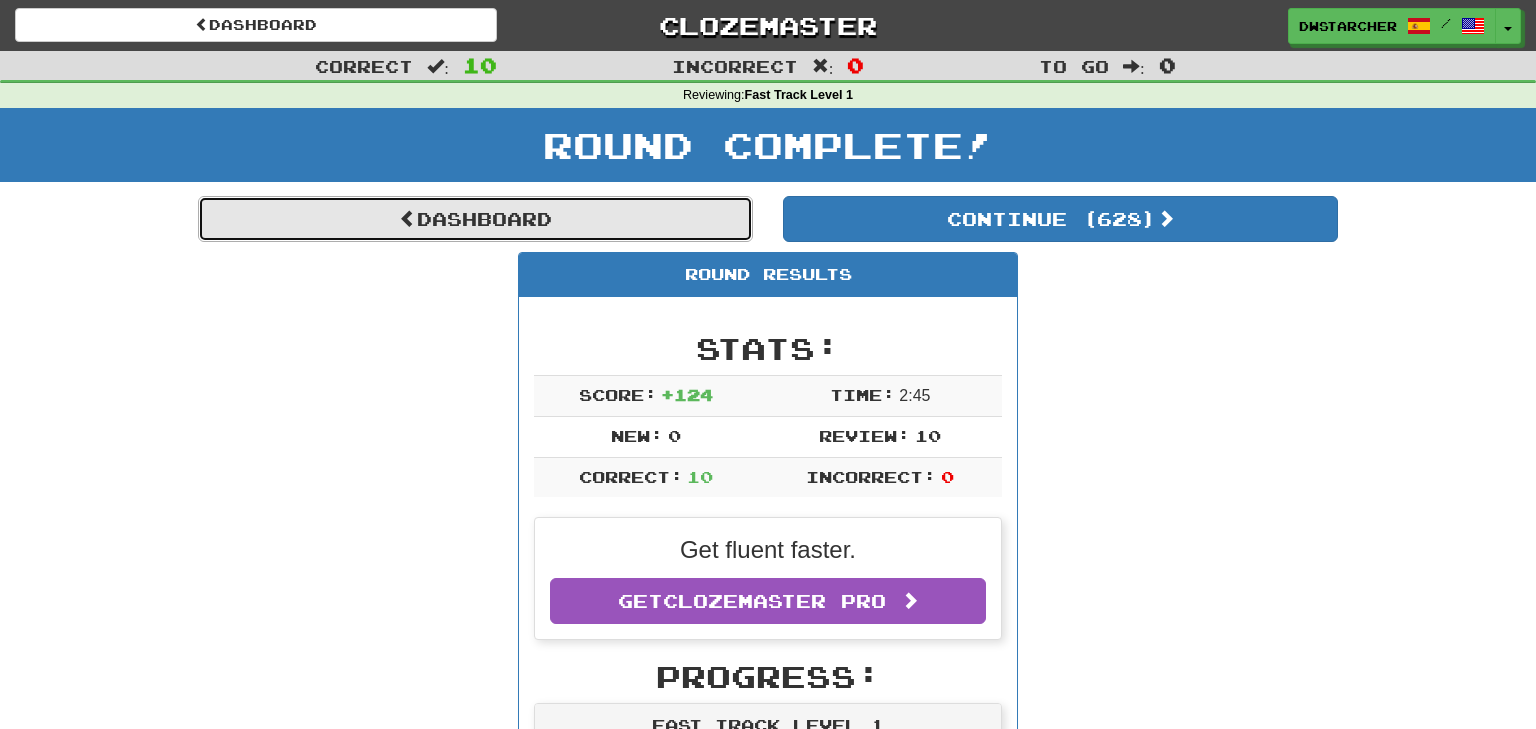 click on "Dashboard" at bounding box center (475, 219) 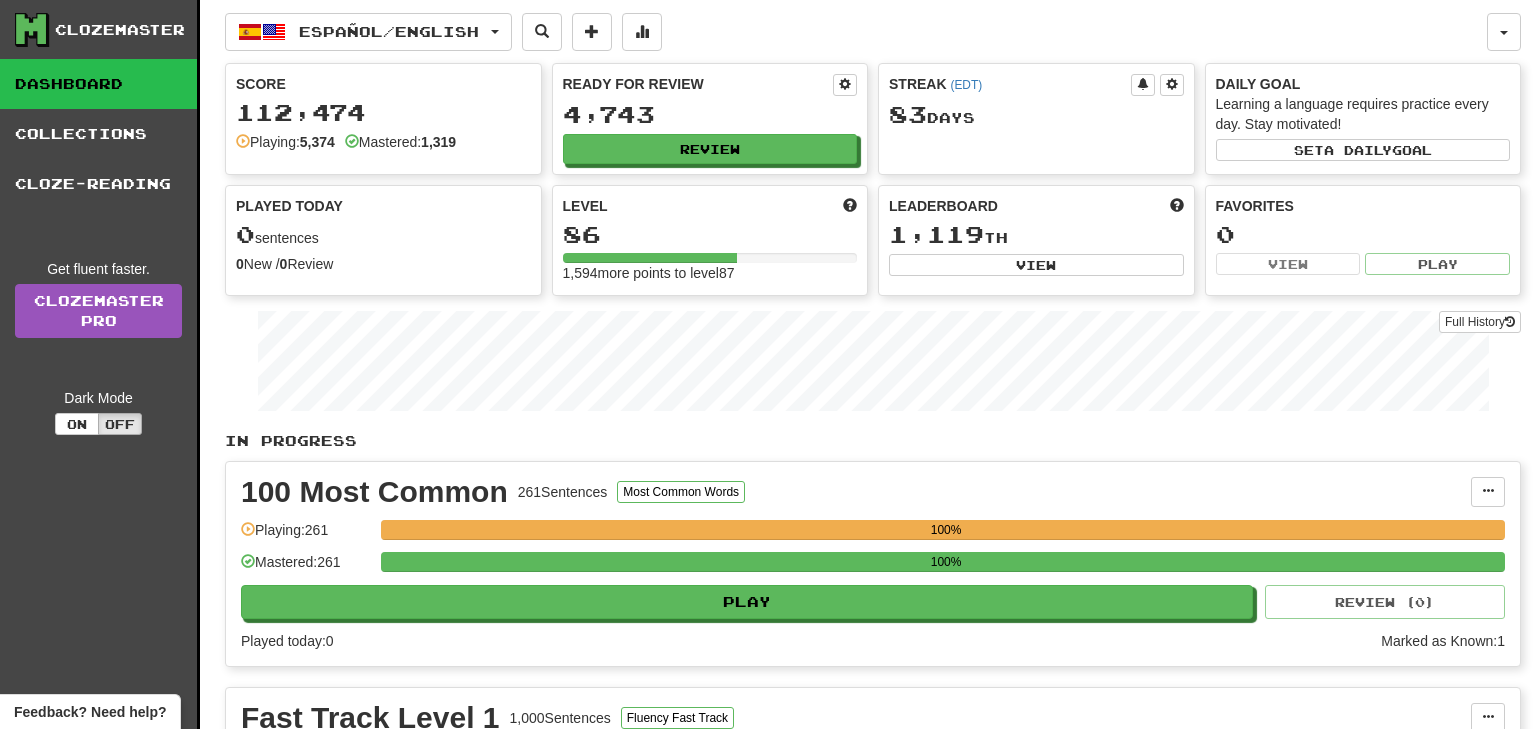 scroll, scrollTop: 0, scrollLeft: 0, axis: both 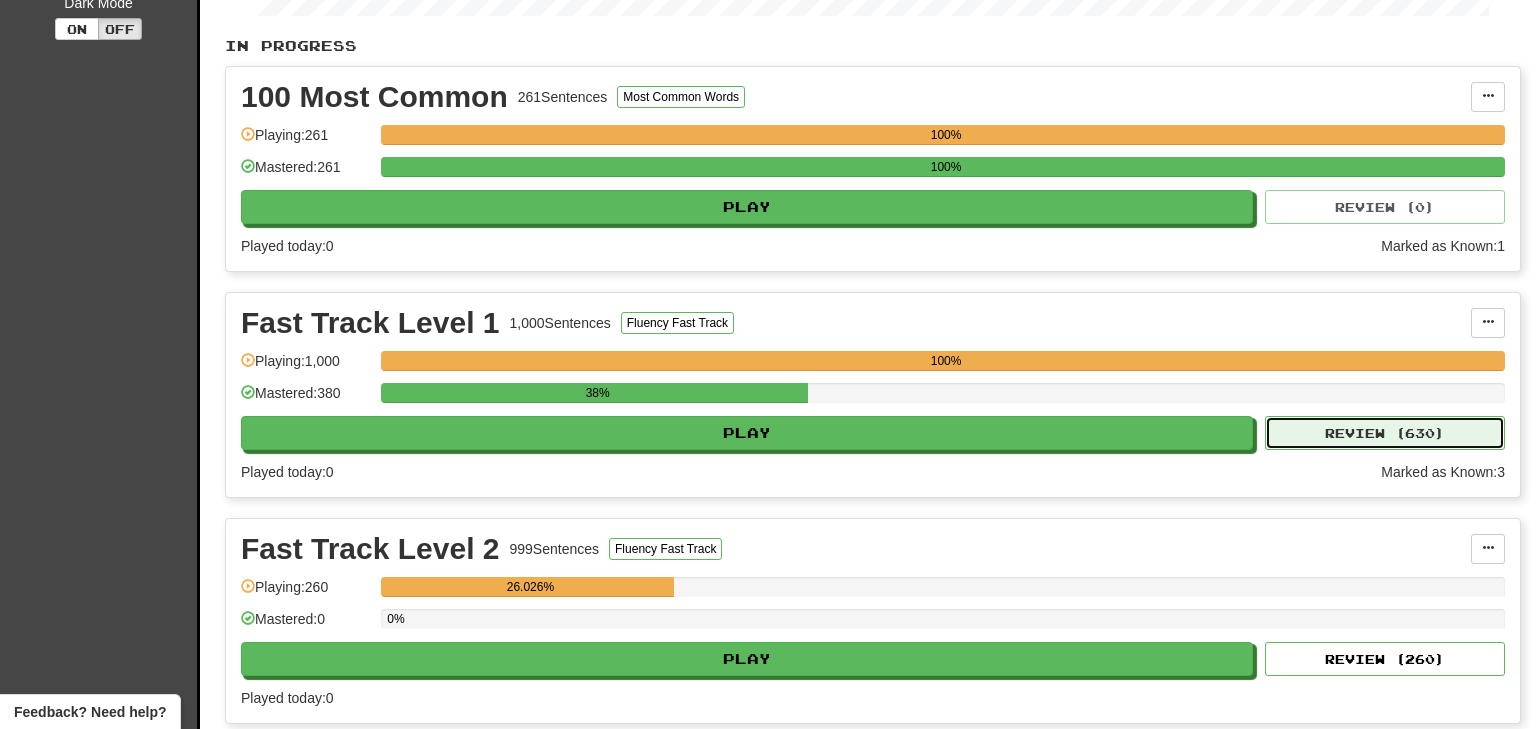 click on "Review ( 630 )" at bounding box center (1385, 433) 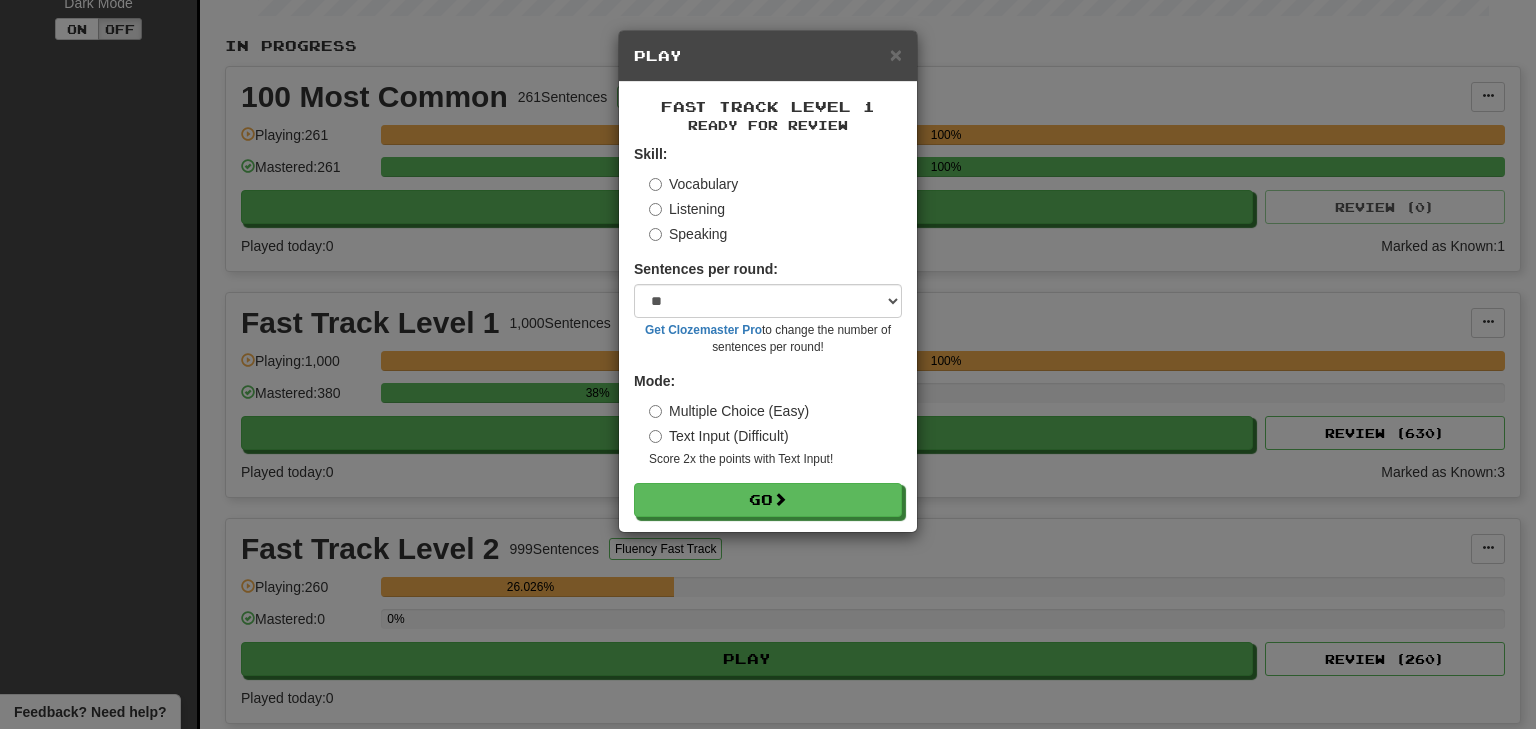 click on "Listening" at bounding box center (687, 209) 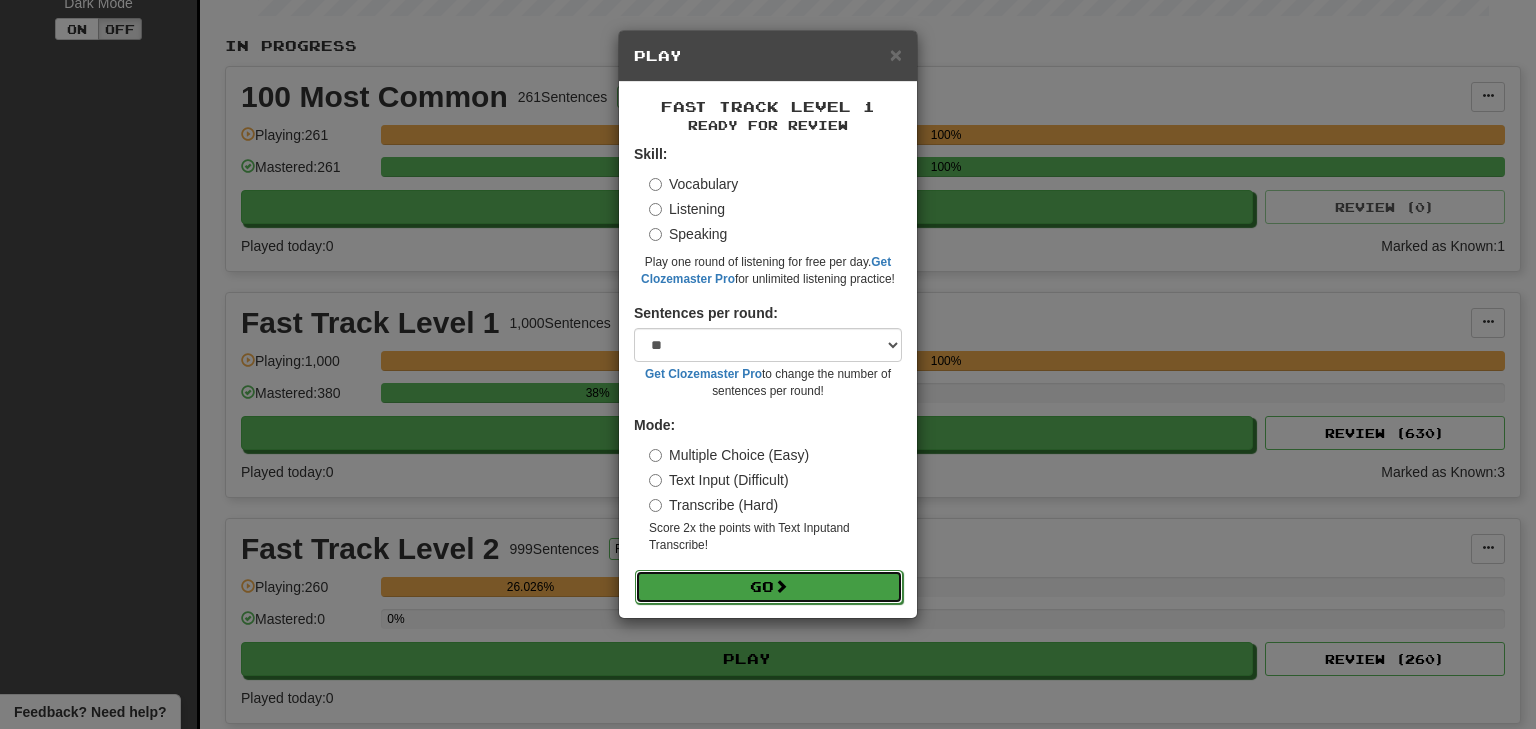 click on "Go" at bounding box center (769, 587) 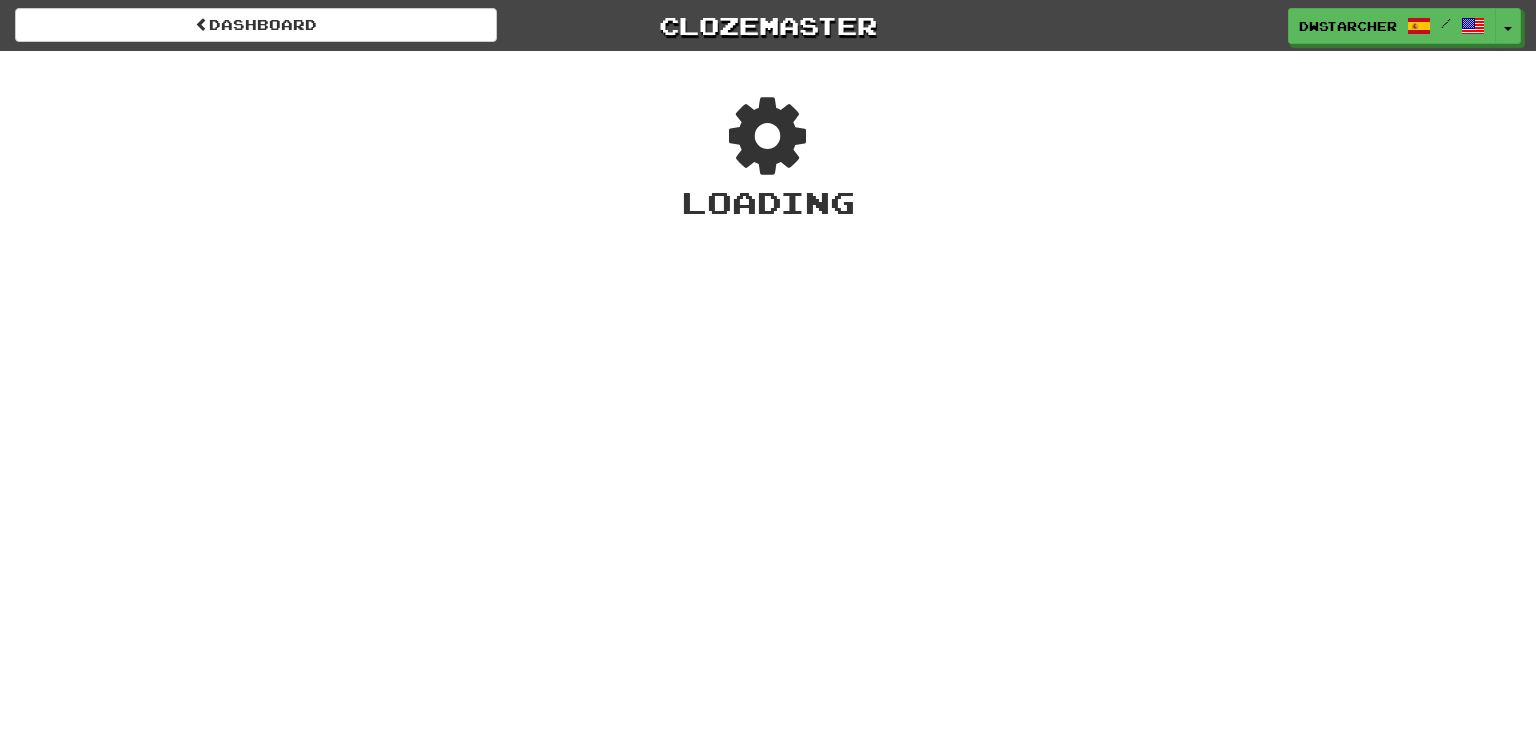 scroll, scrollTop: 0, scrollLeft: 0, axis: both 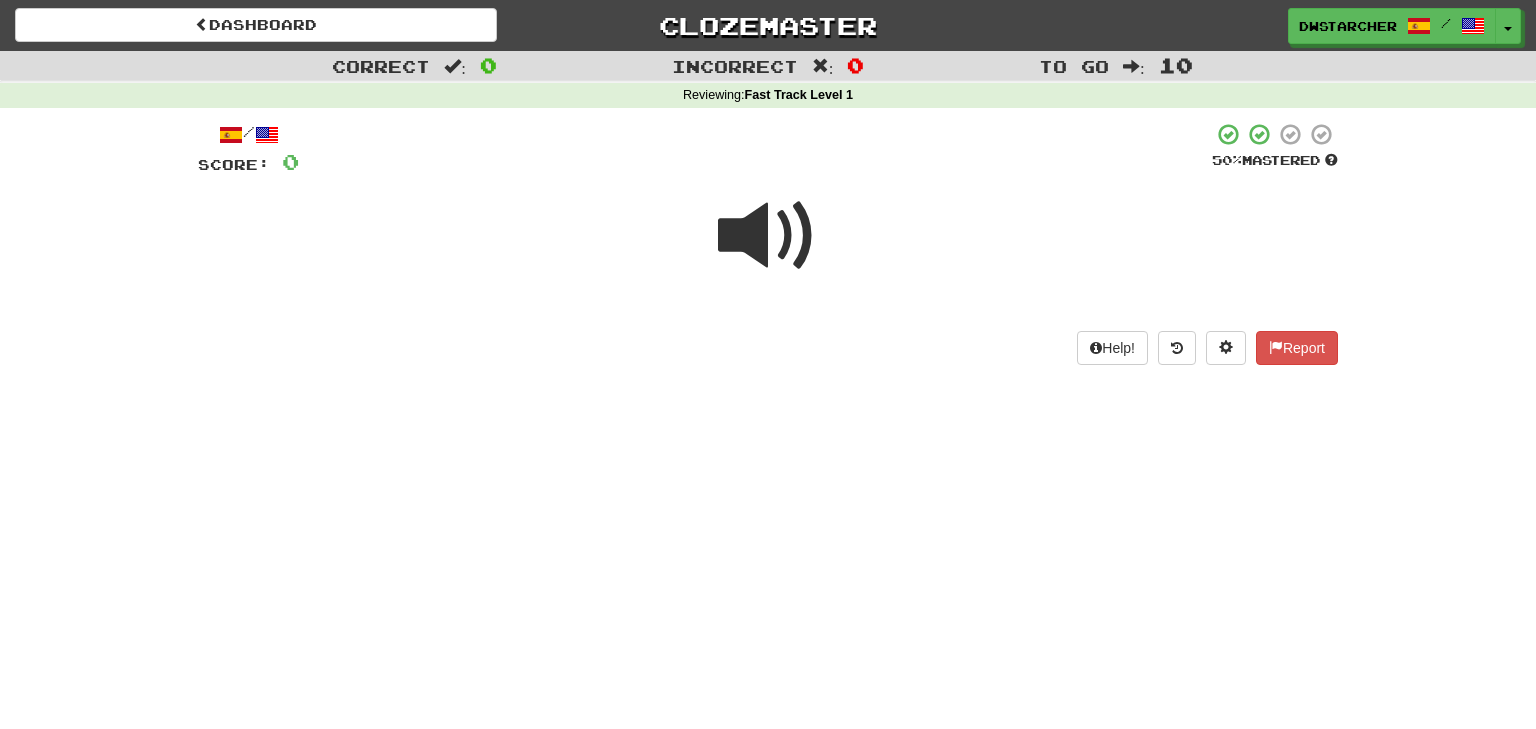 click at bounding box center (768, 236) 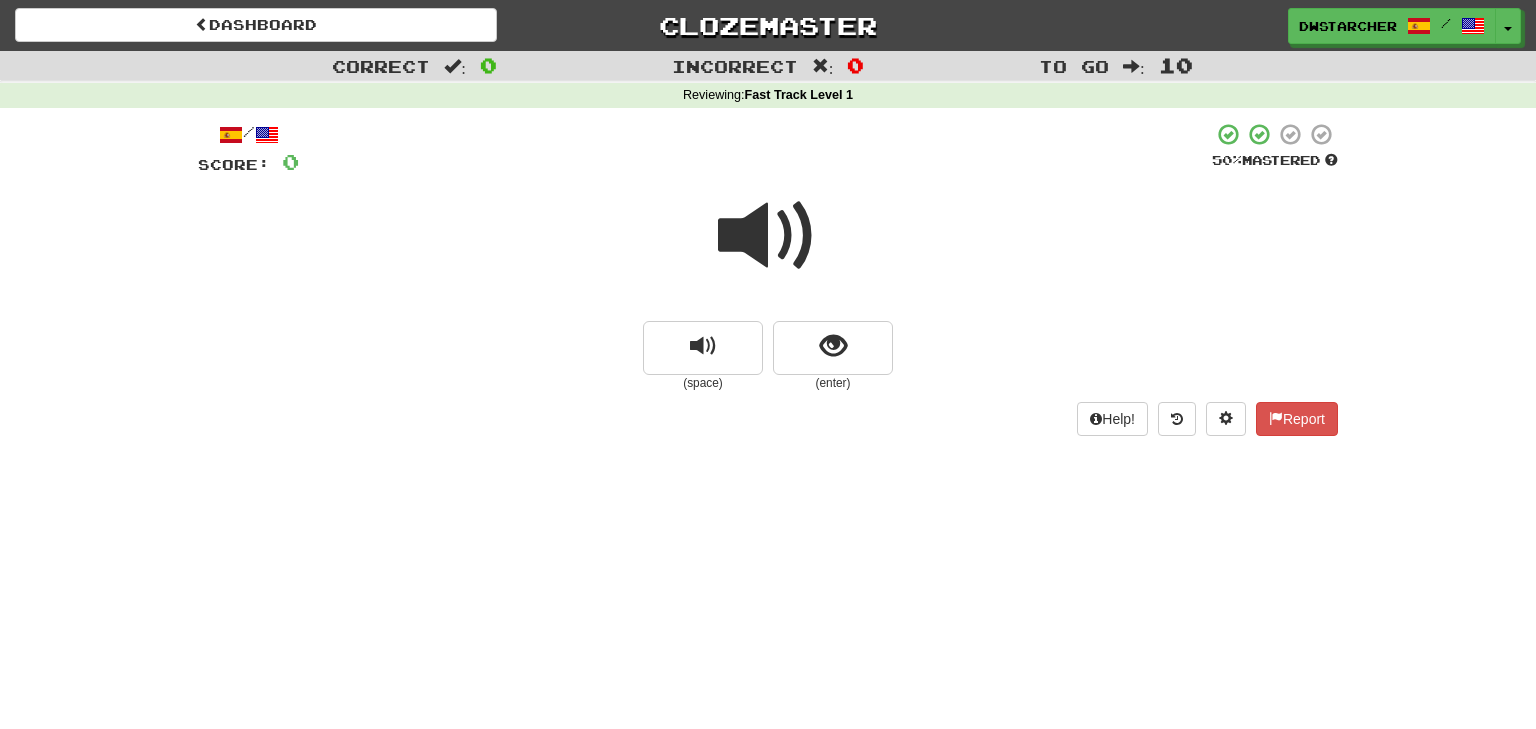 click at bounding box center (768, 236) 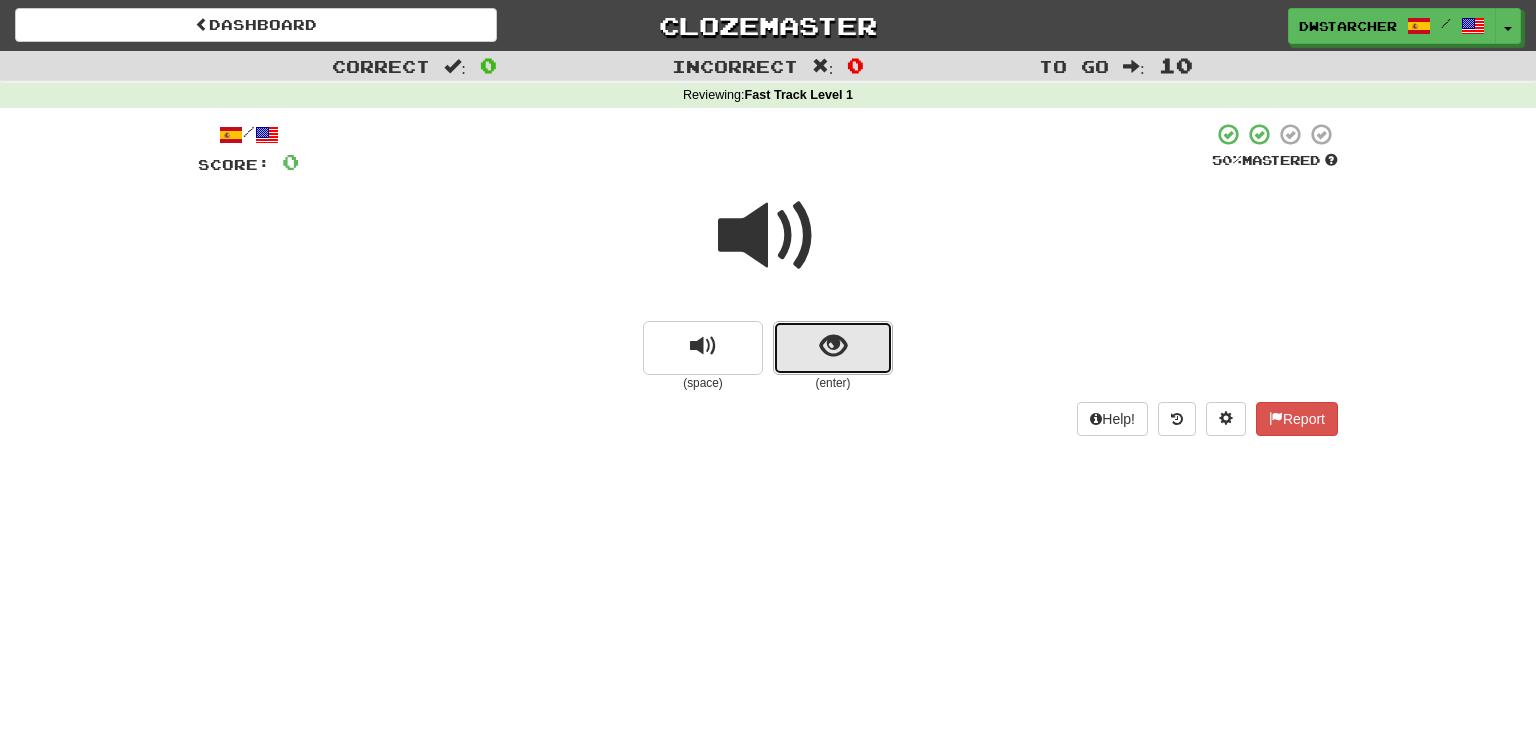 click at bounding box center [833, 348] 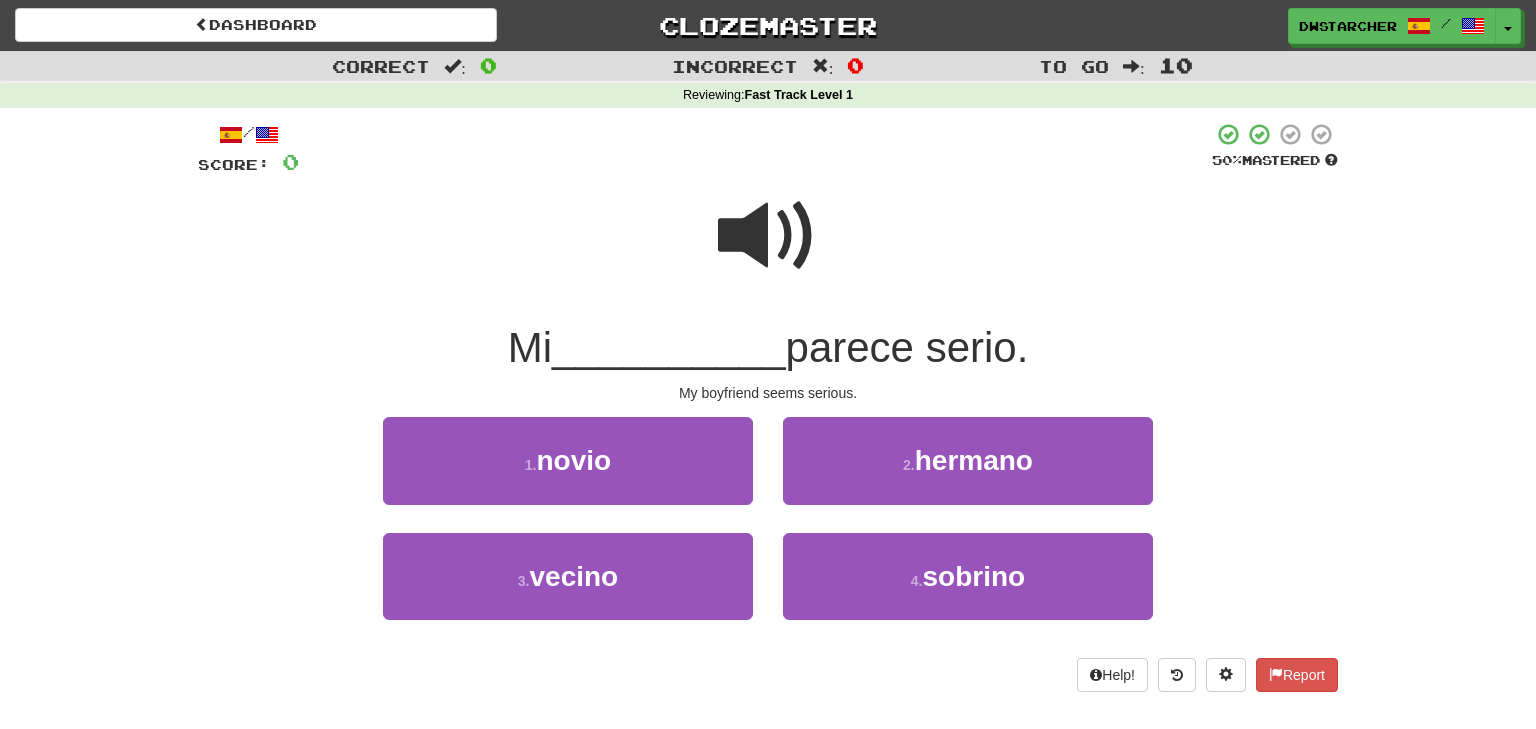 click on "1 .  novio" at bounding box center [568, 474] 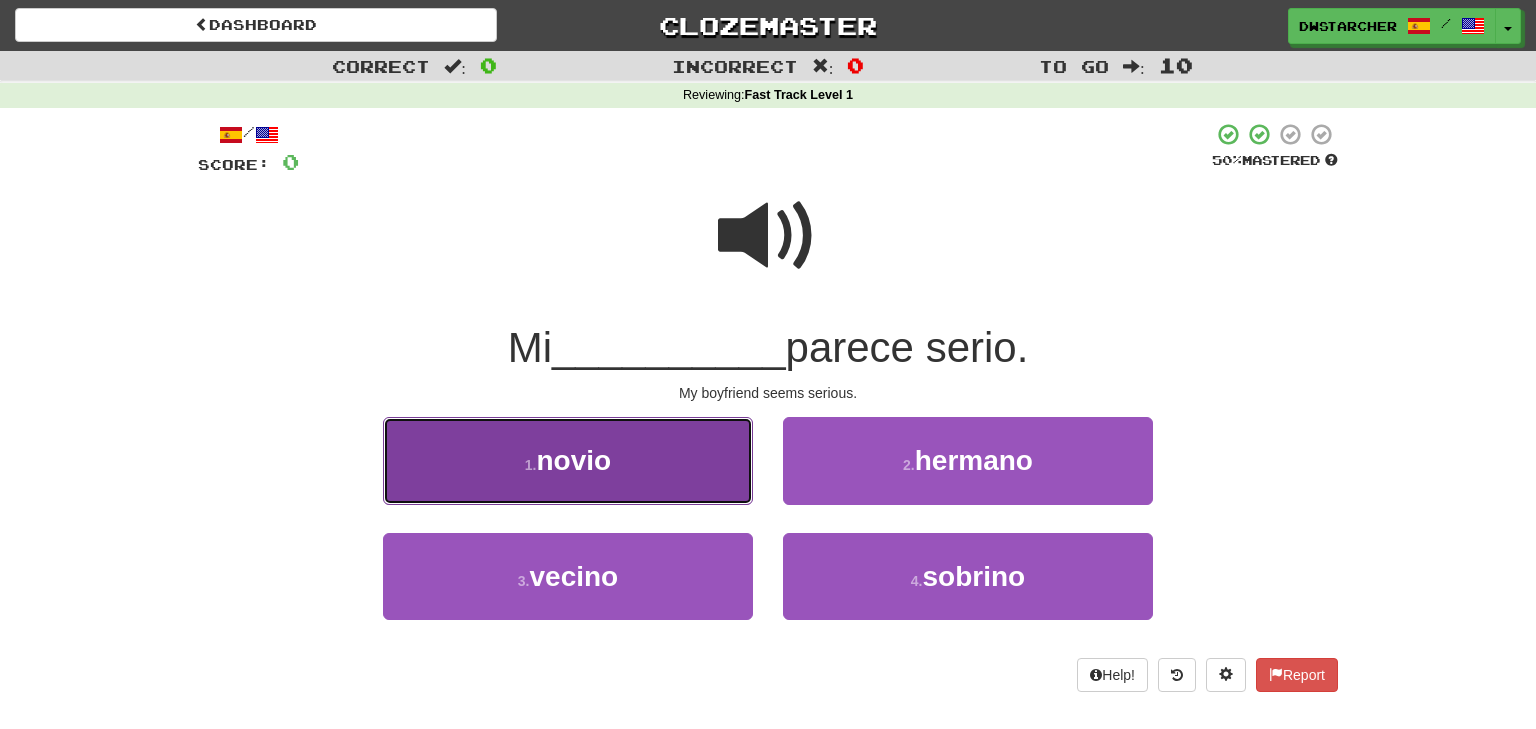 click on "1 .  novio" at bounding box center (568, 460) 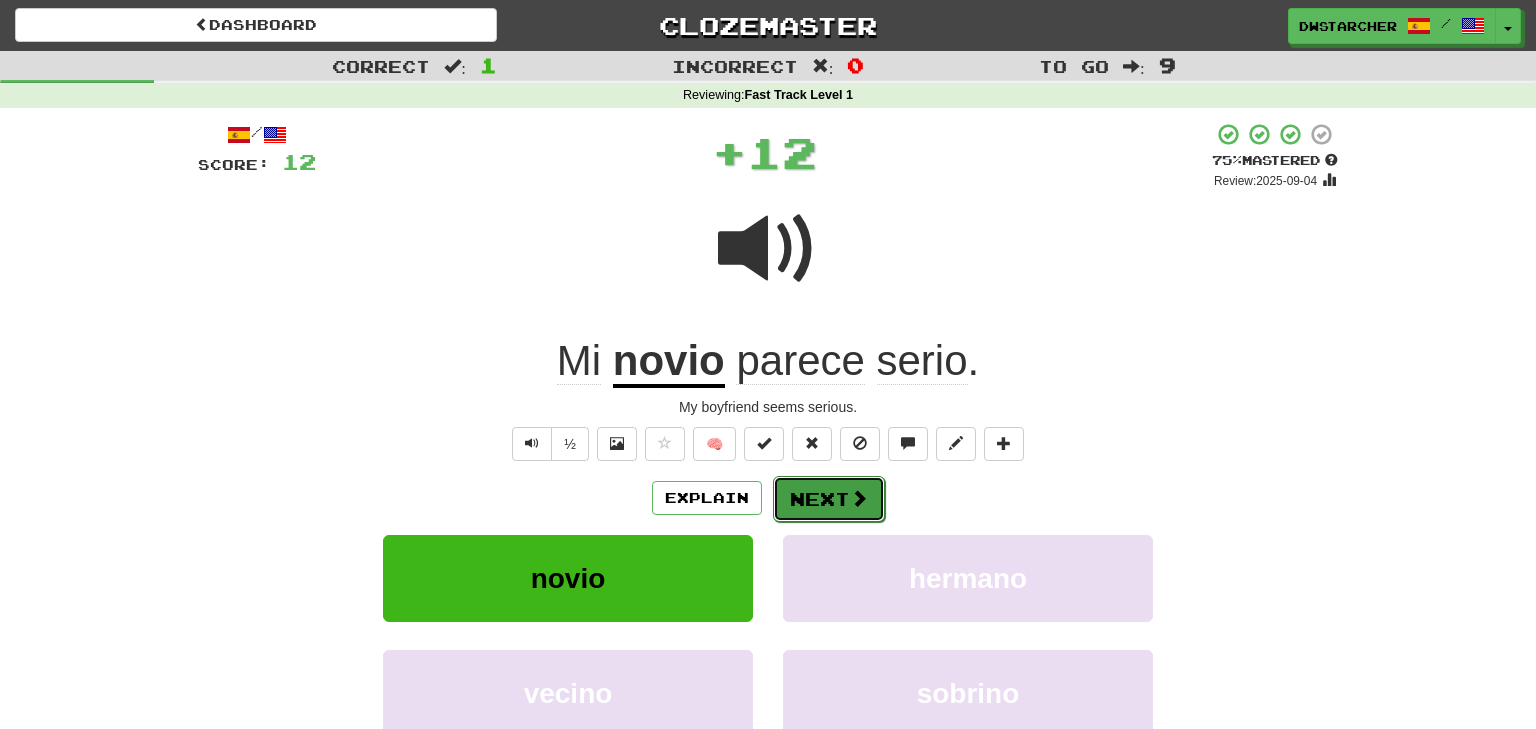 click on "Next" at bounding box center (829, 499) 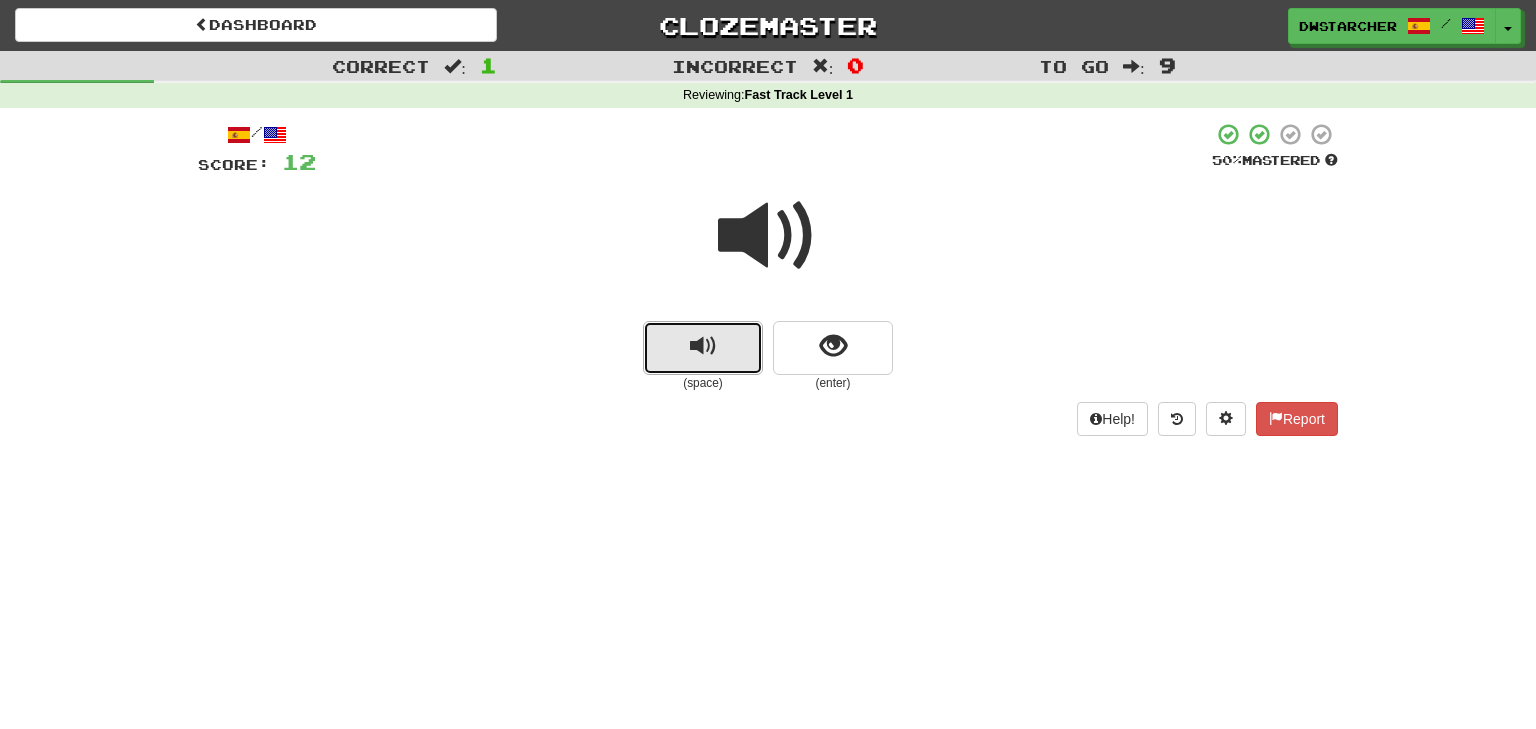click at bounding box center [703, 348] 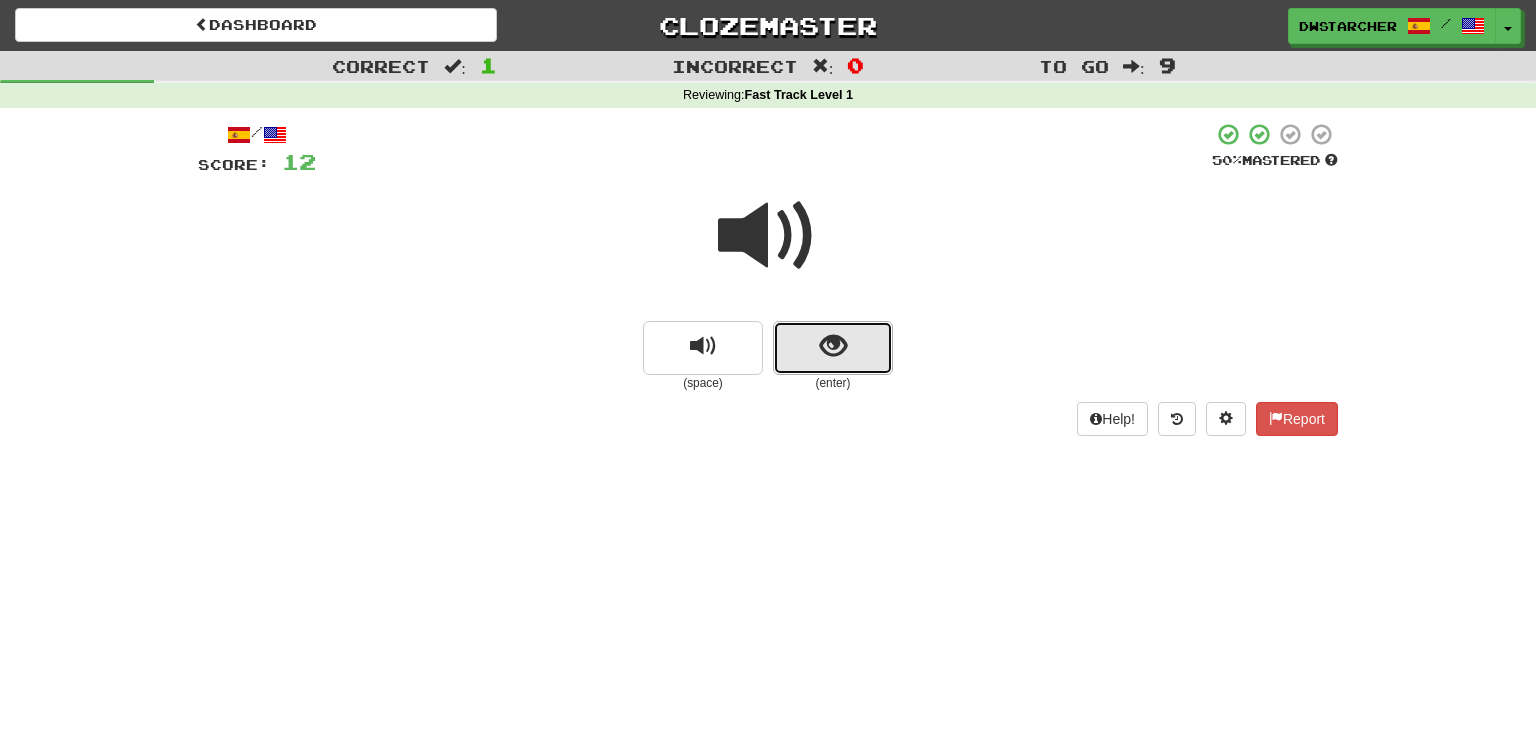 click at bounding box center [833, 346] 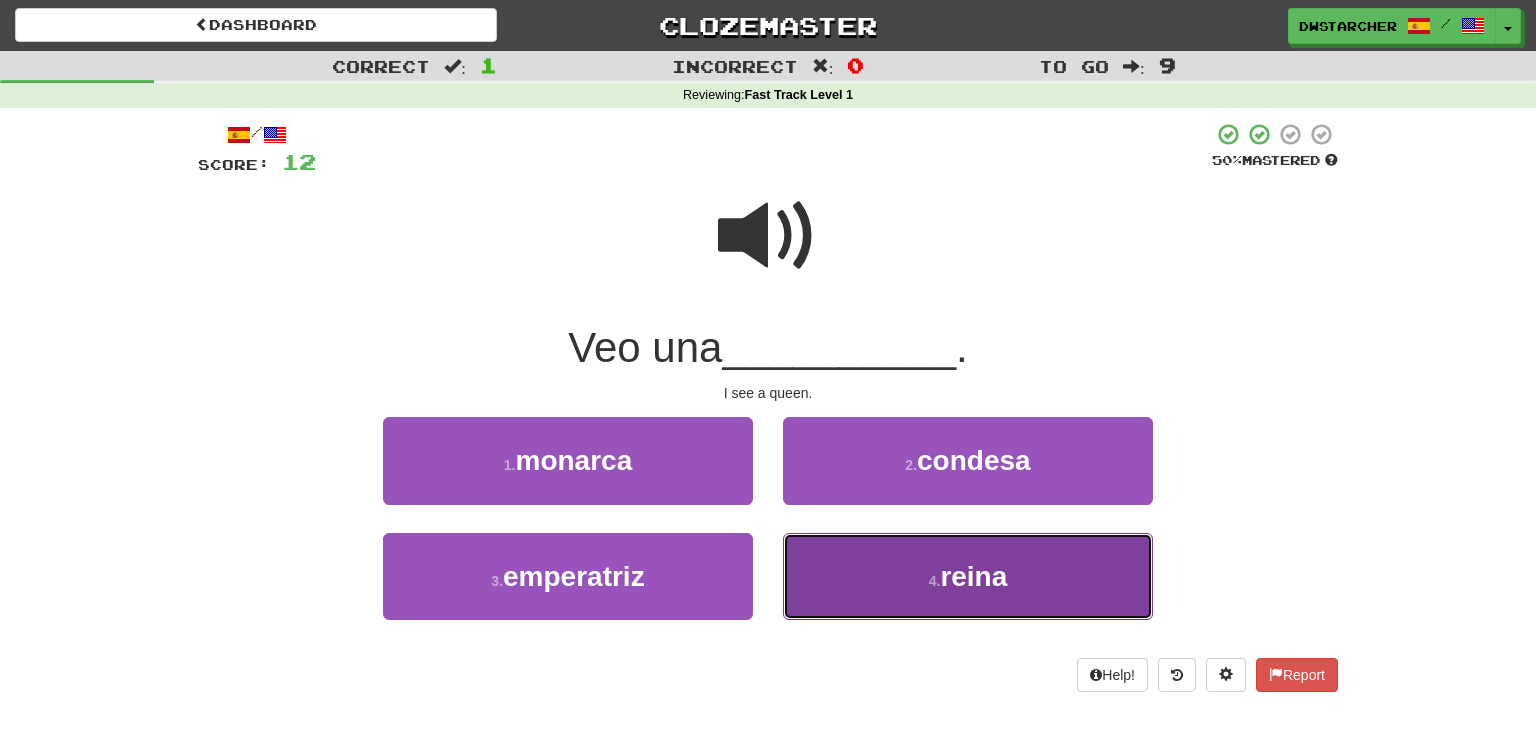 click on "4 .  reina" at bounding box center (968, 576) 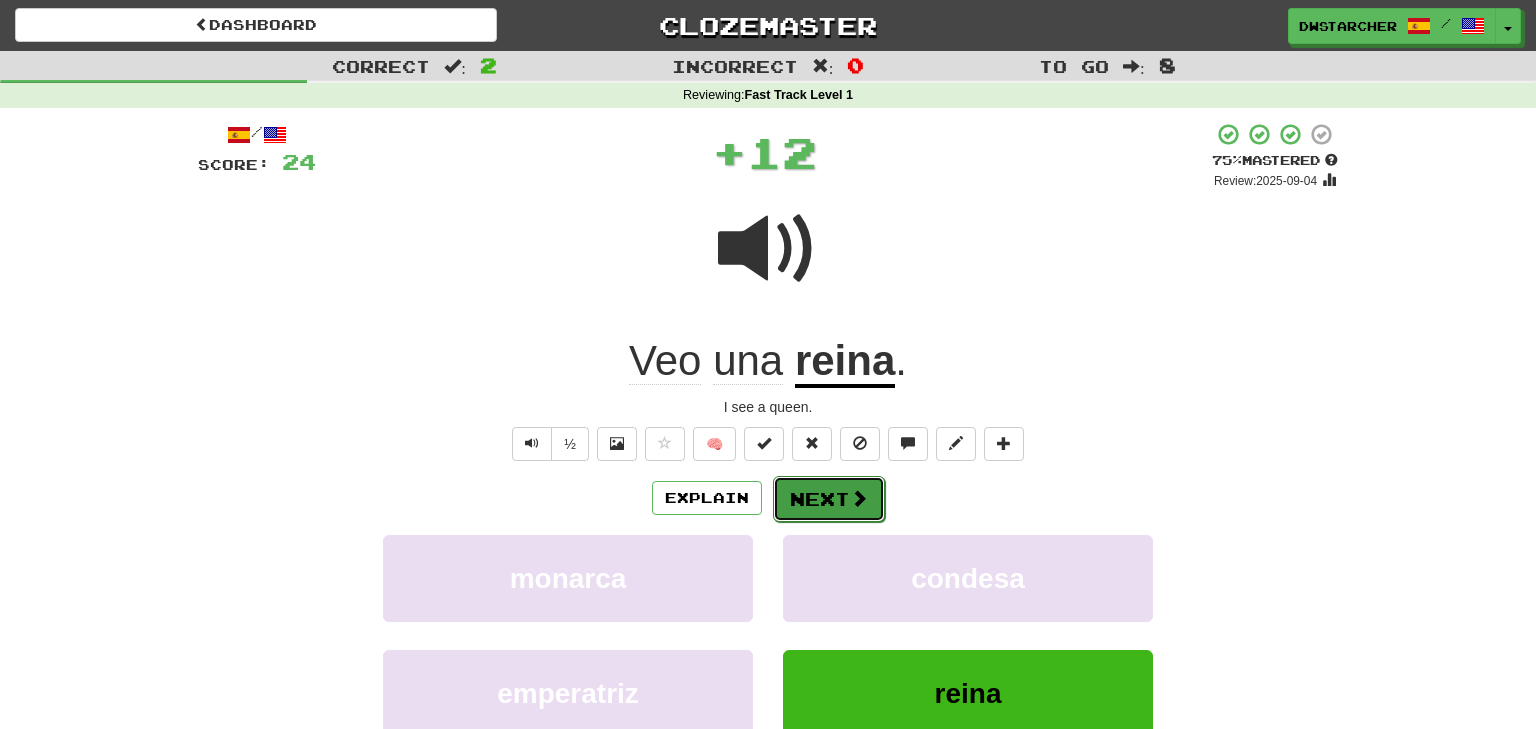 click on "Next" at bounding box center [829, 499] 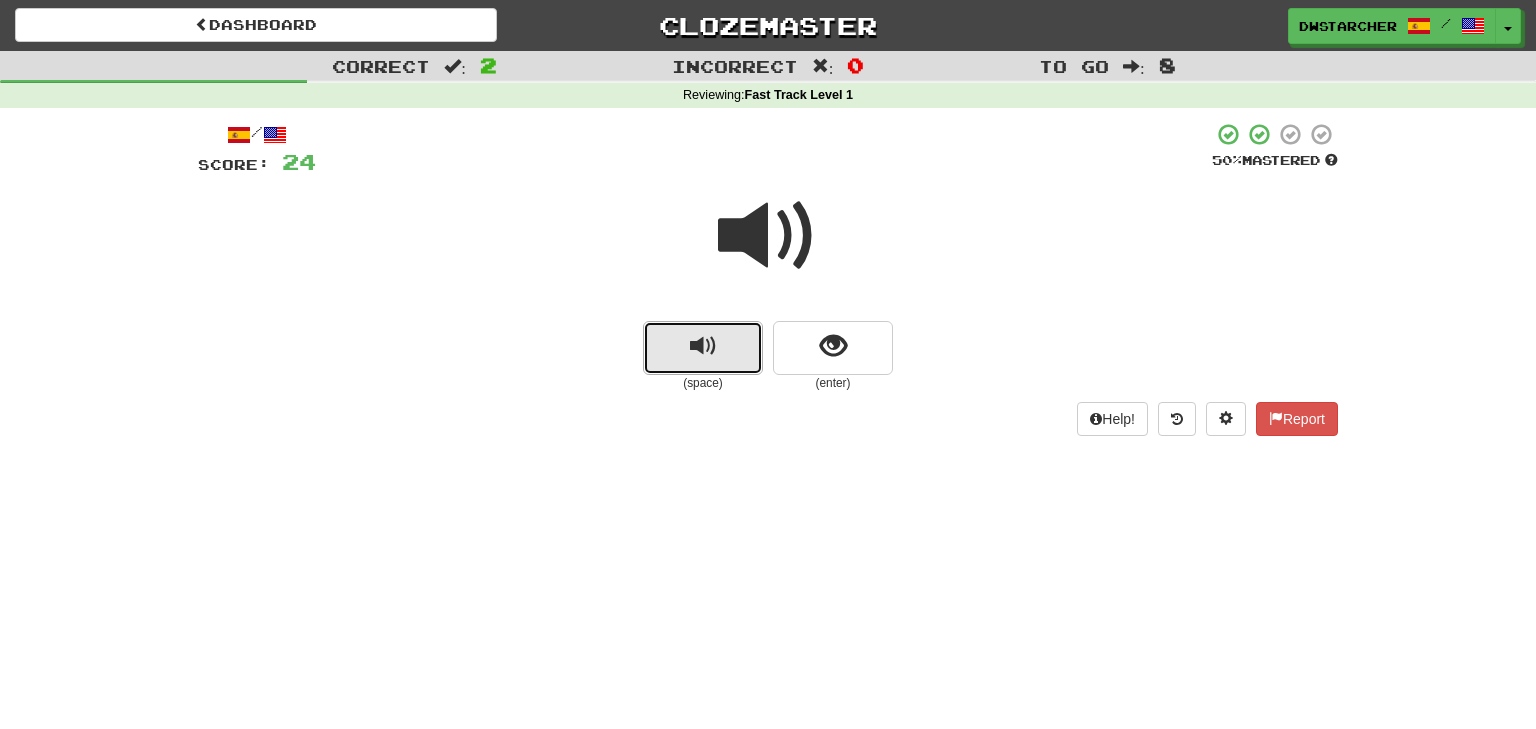 click at bounding box center [703, 348] 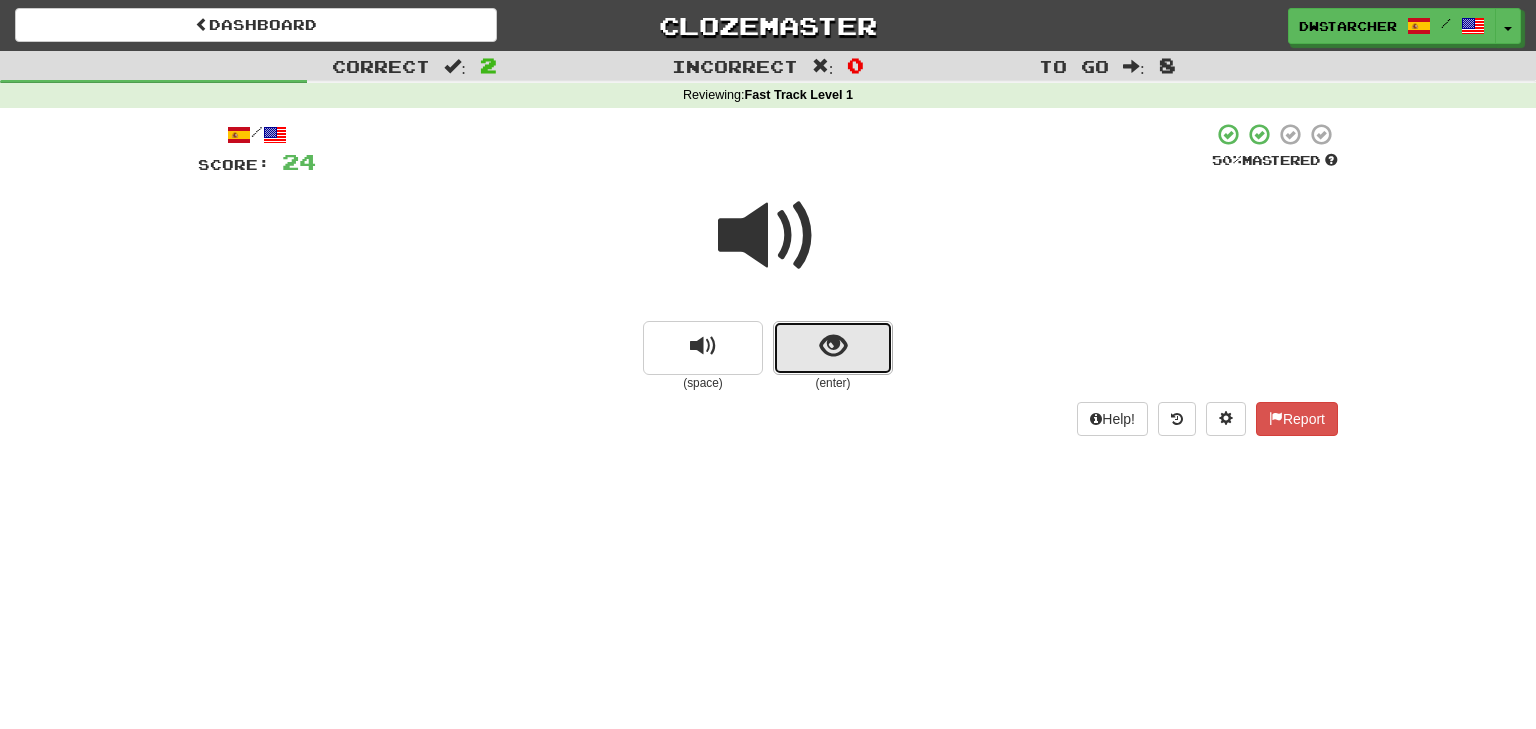 click at bounding box center [833, 346] 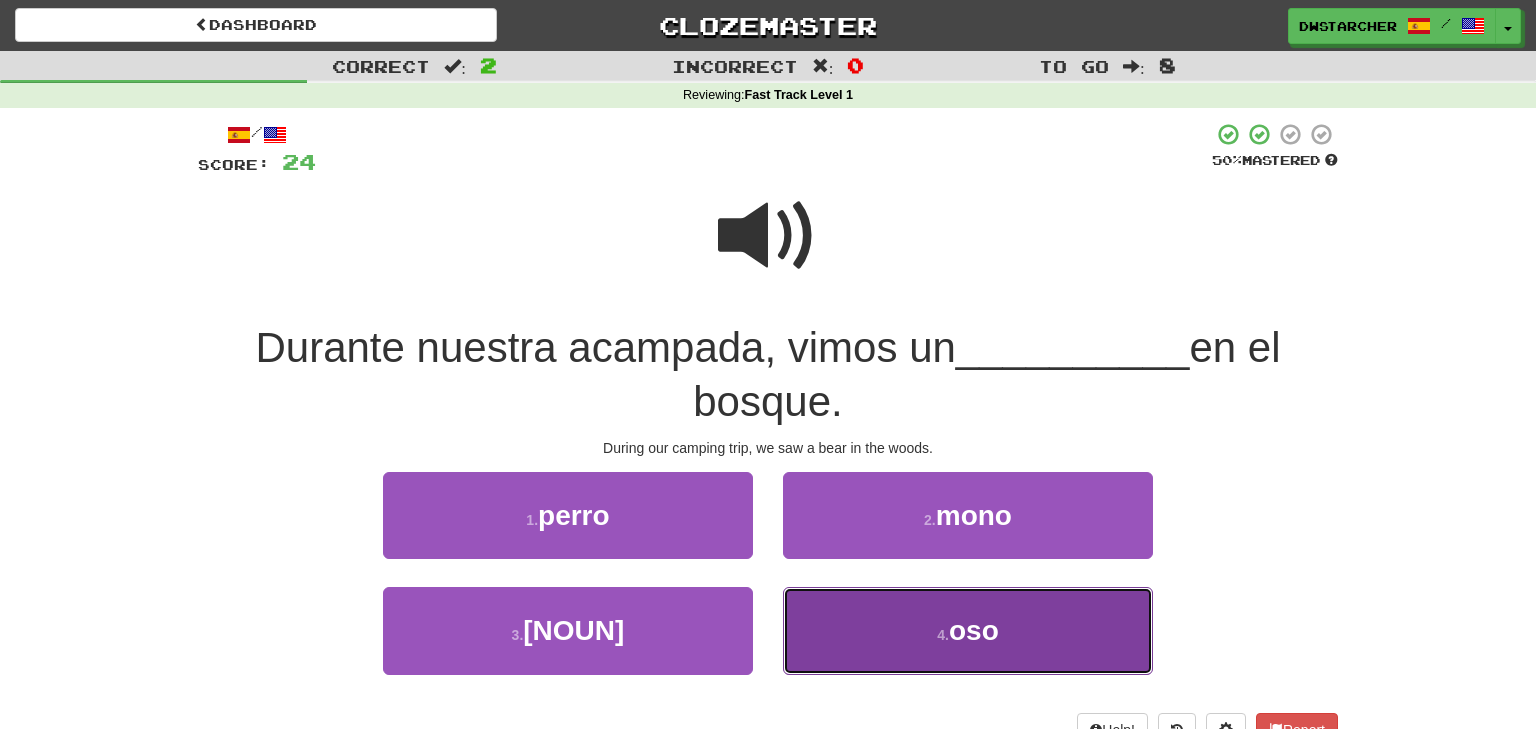 click on "[NUMBER] . [NOUN]" at bounding box center (968, 630) 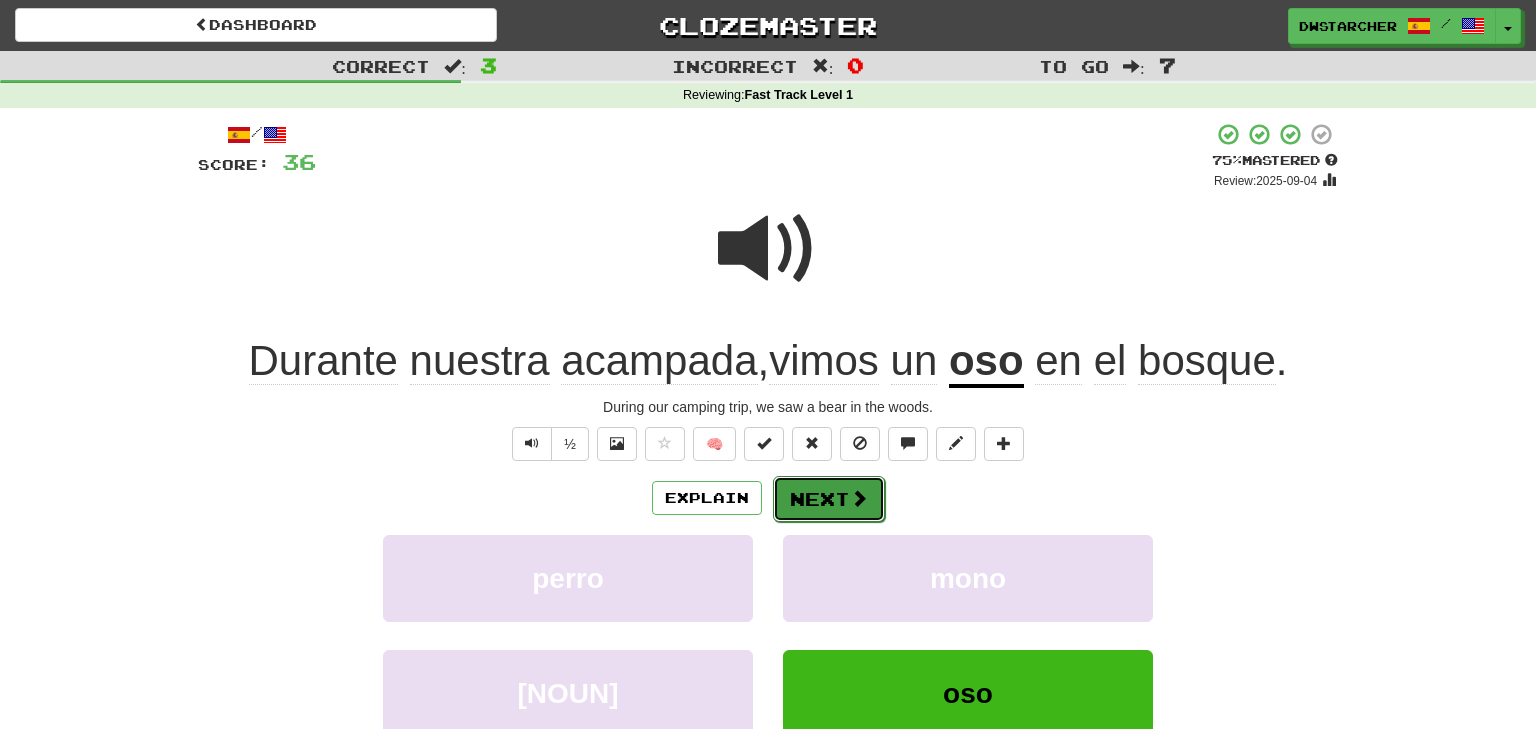 click on "Next" at bounding box center [829, 499] 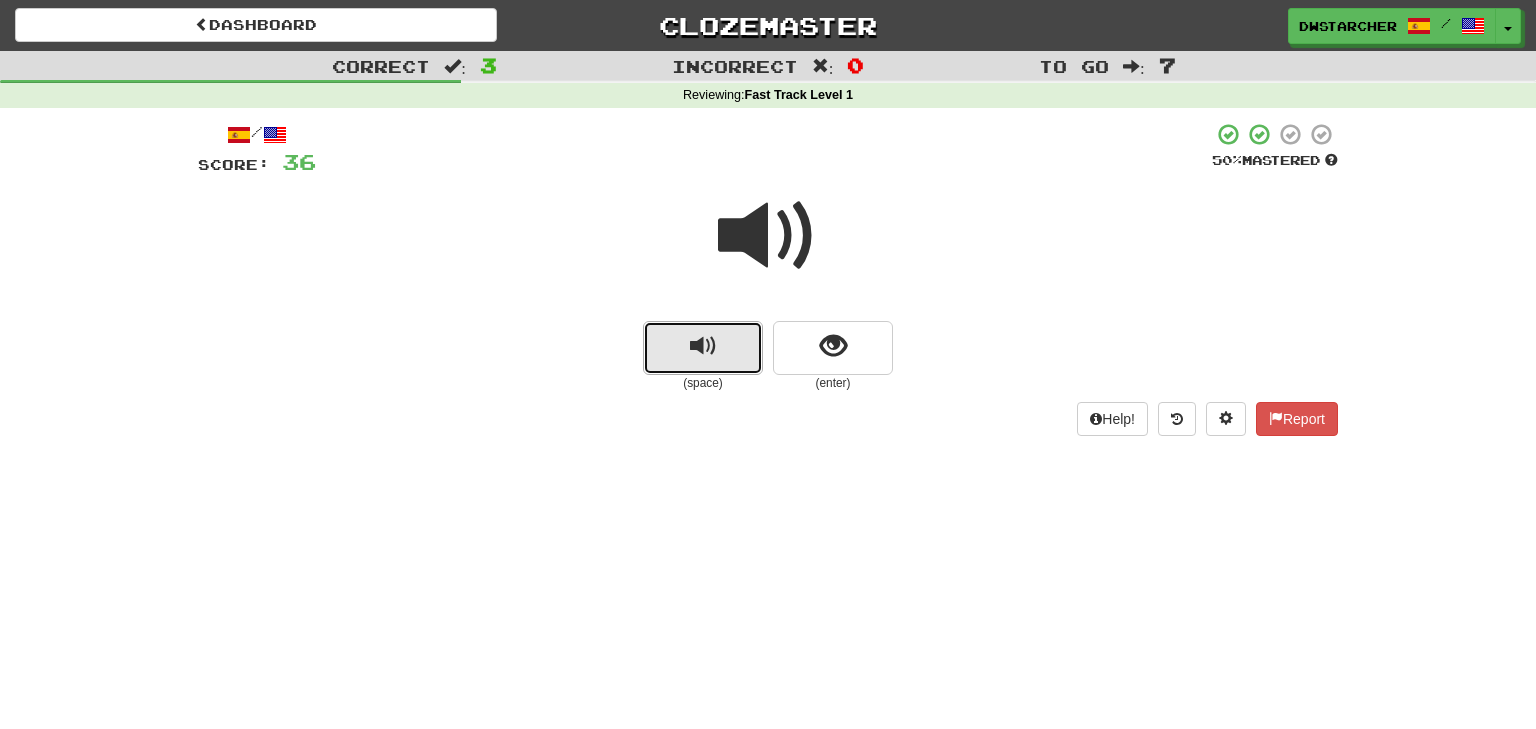 click at bounding box center [703, 348] 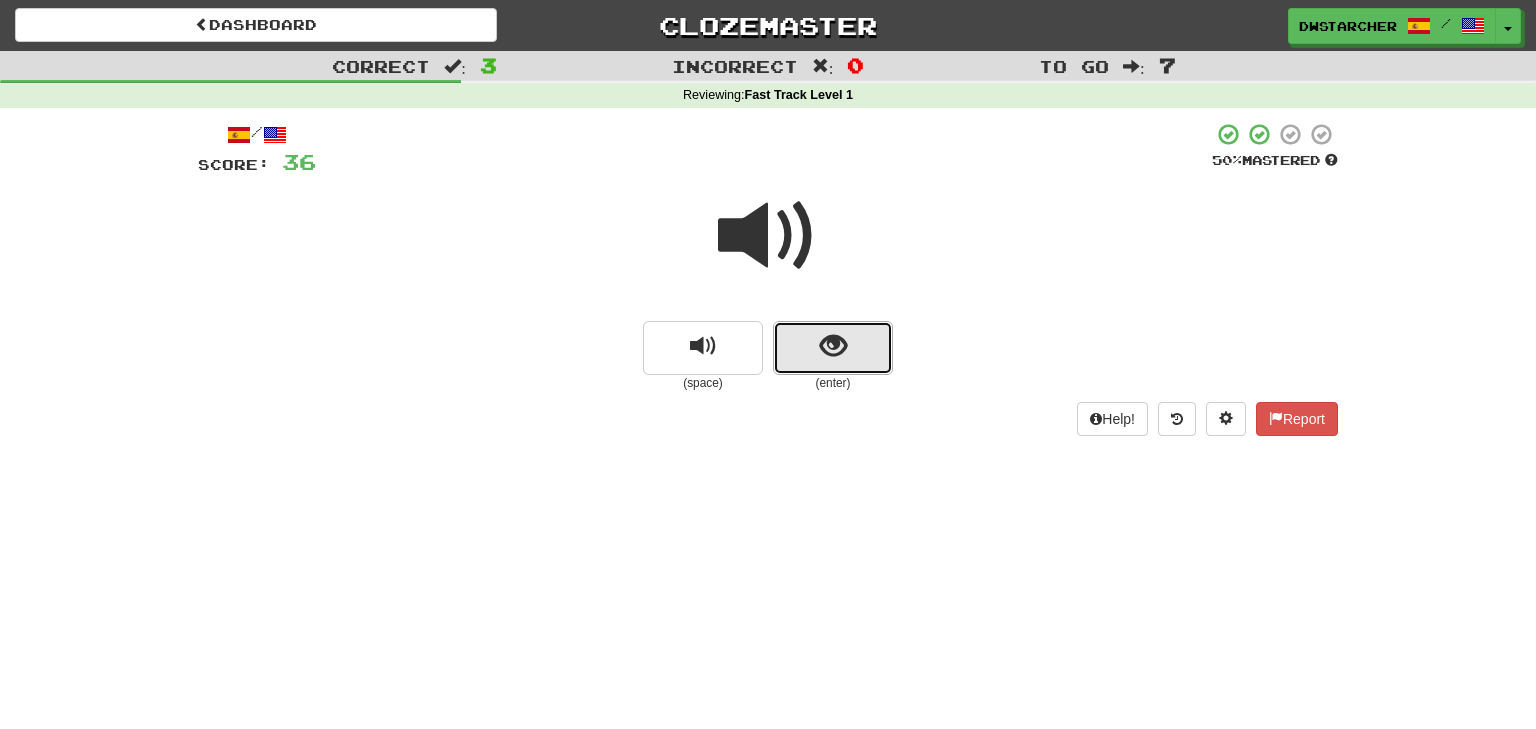 click at bounding box center (833, 348) 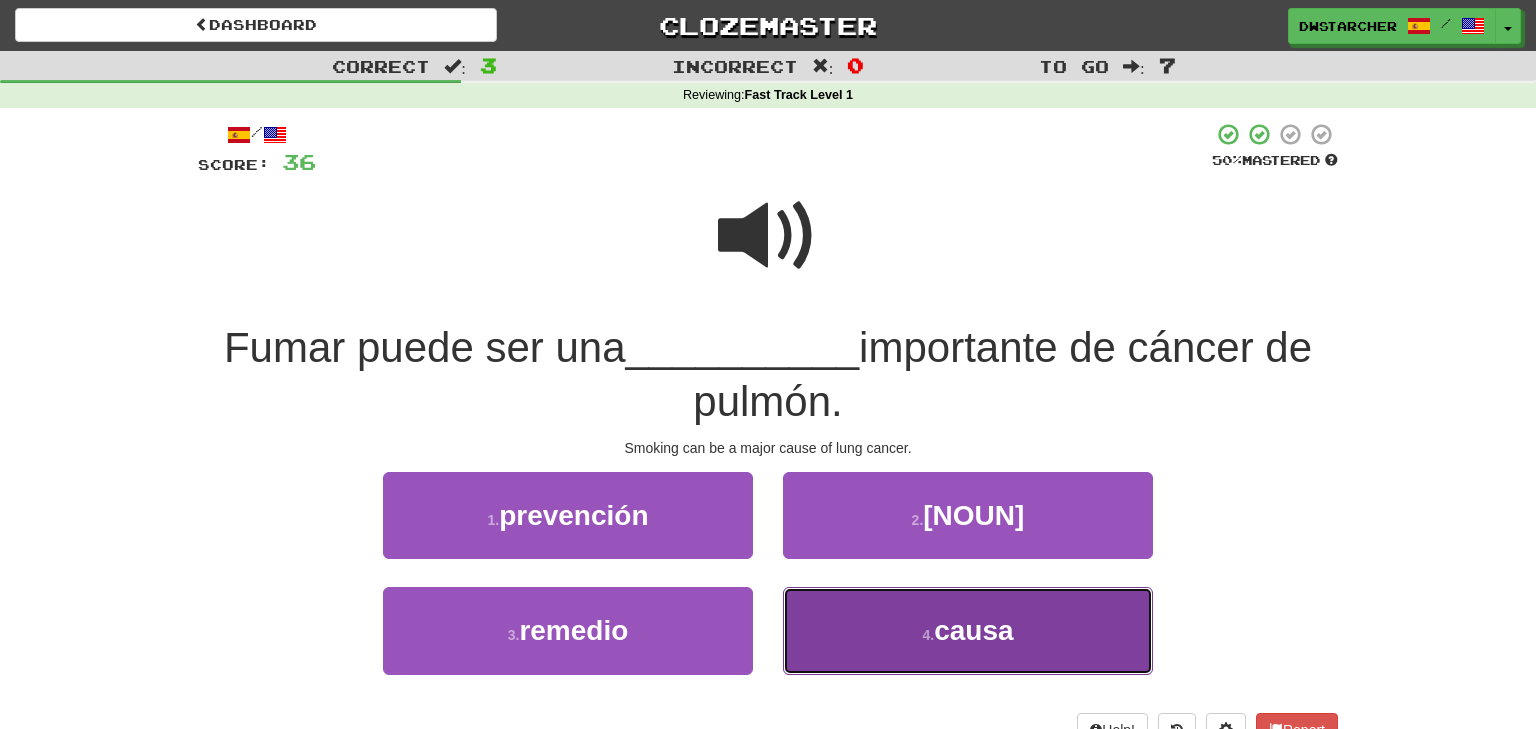 click on "4 ." at bounding box center [928, 635] 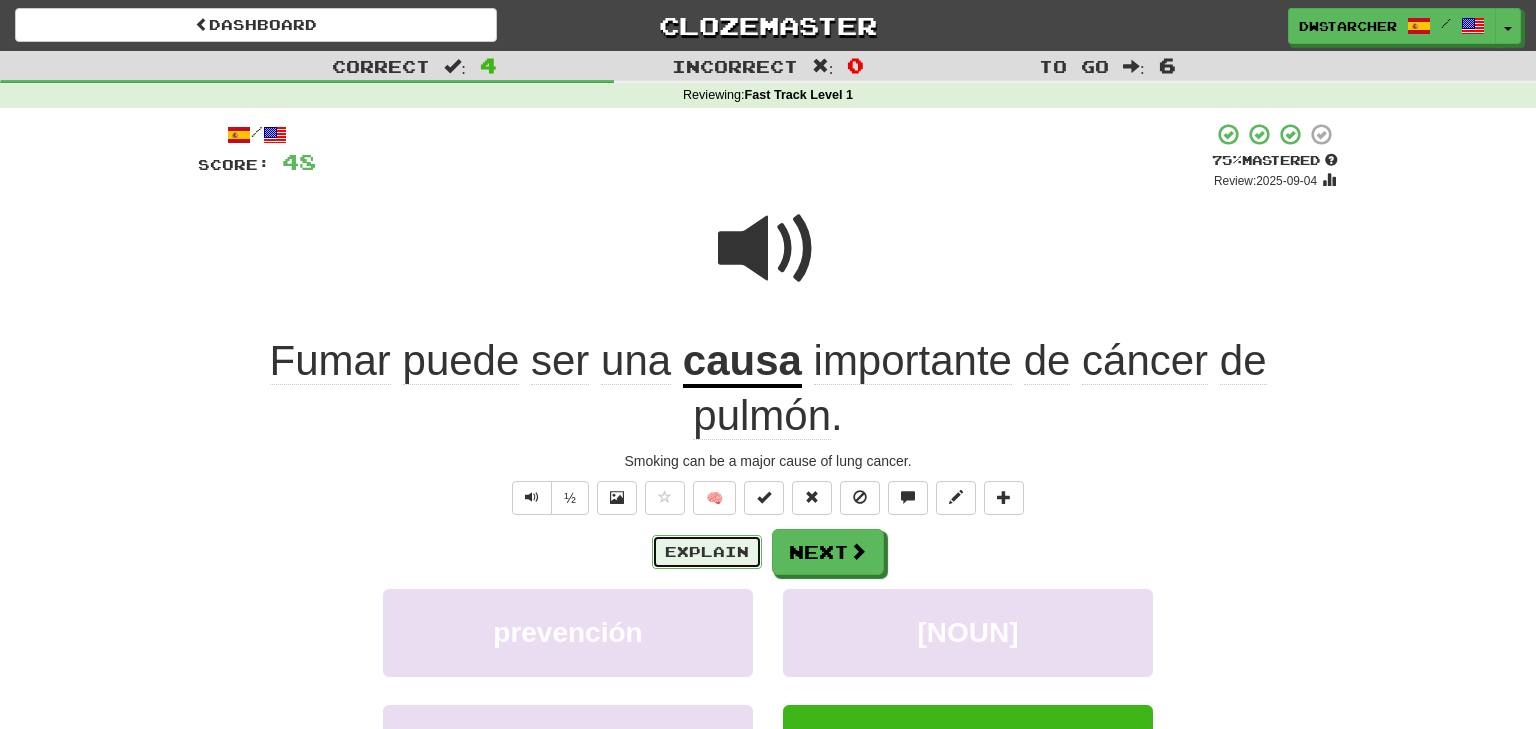 click on "Explain" at bounding box center [707, 552] 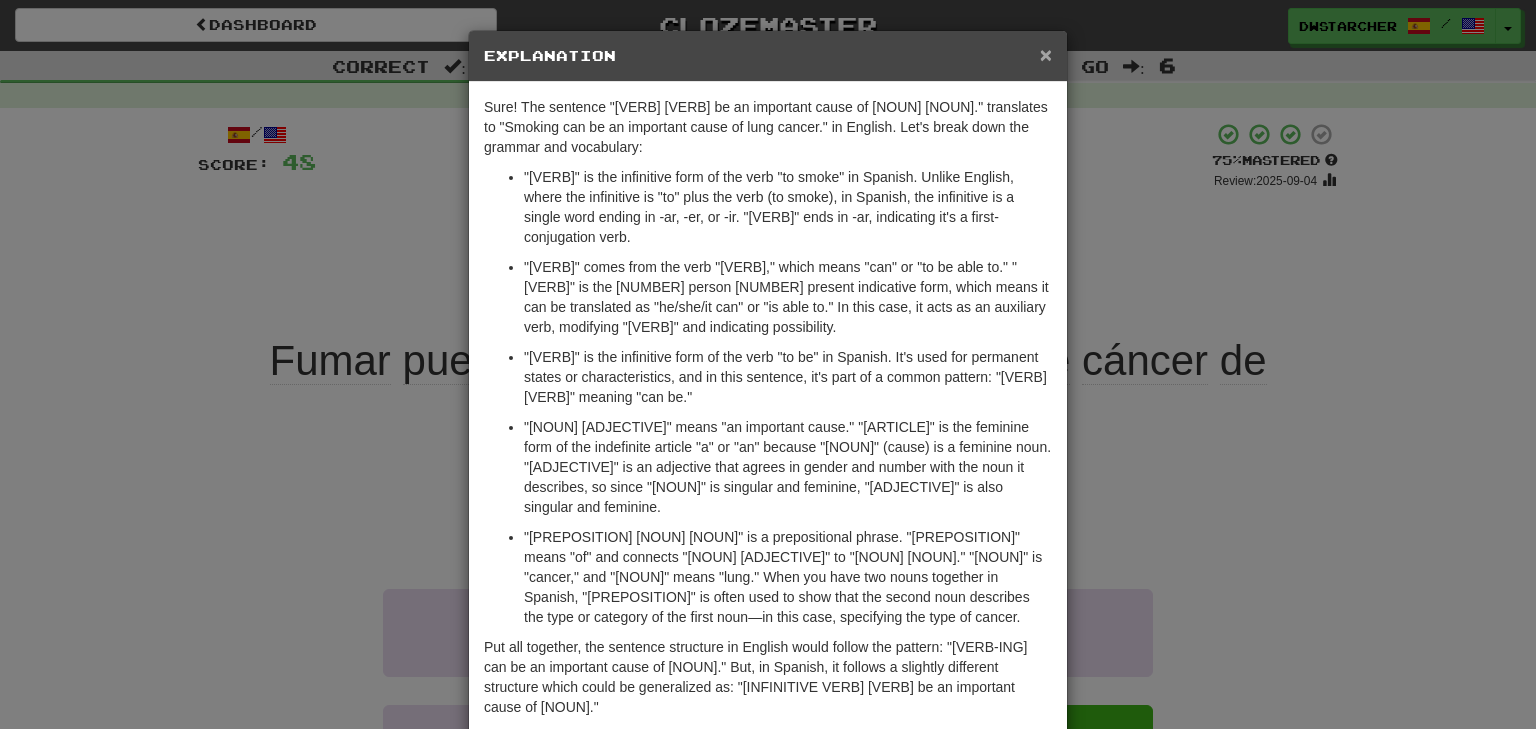 click on "×" at bounding box center [1046, 54] 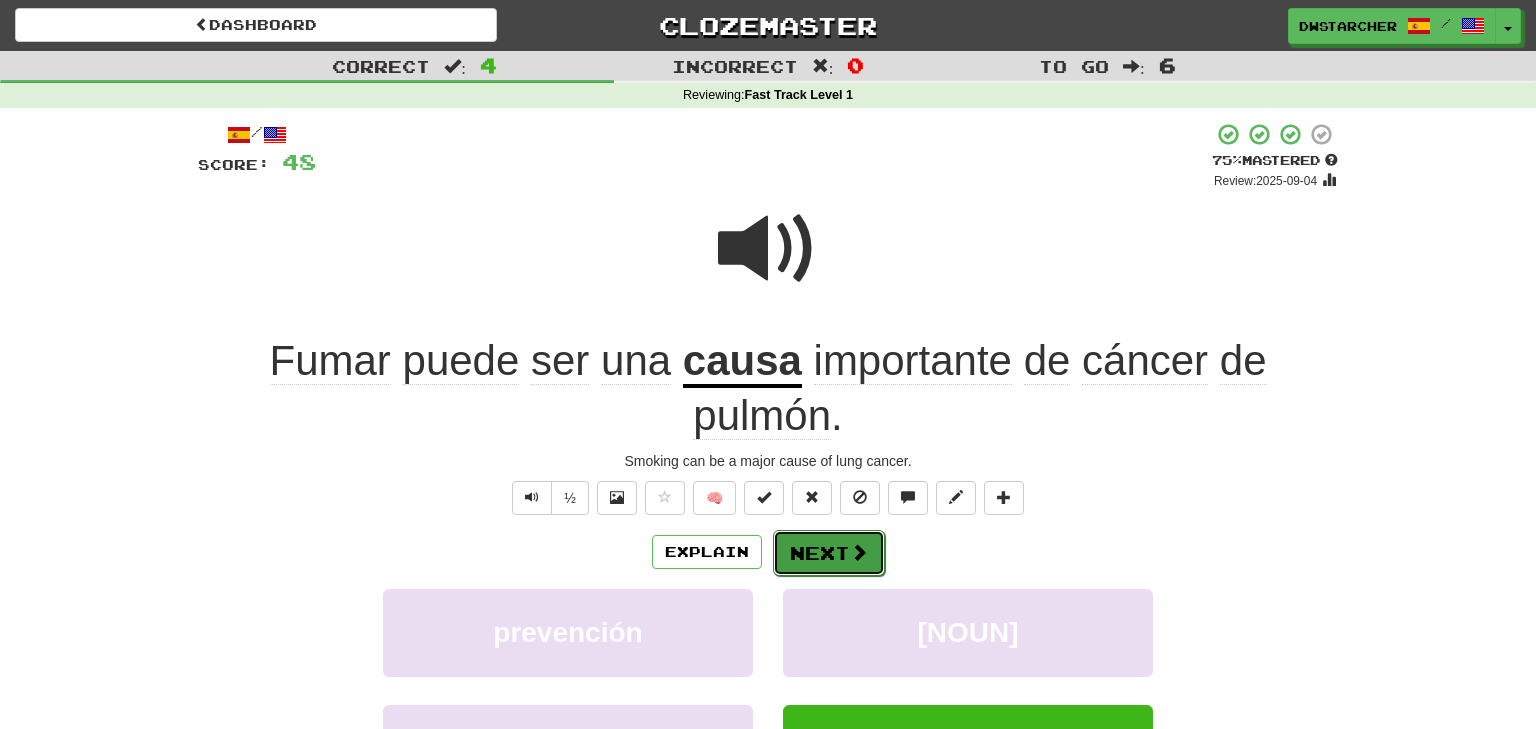click on "Next" at bounding box center [829, 553] 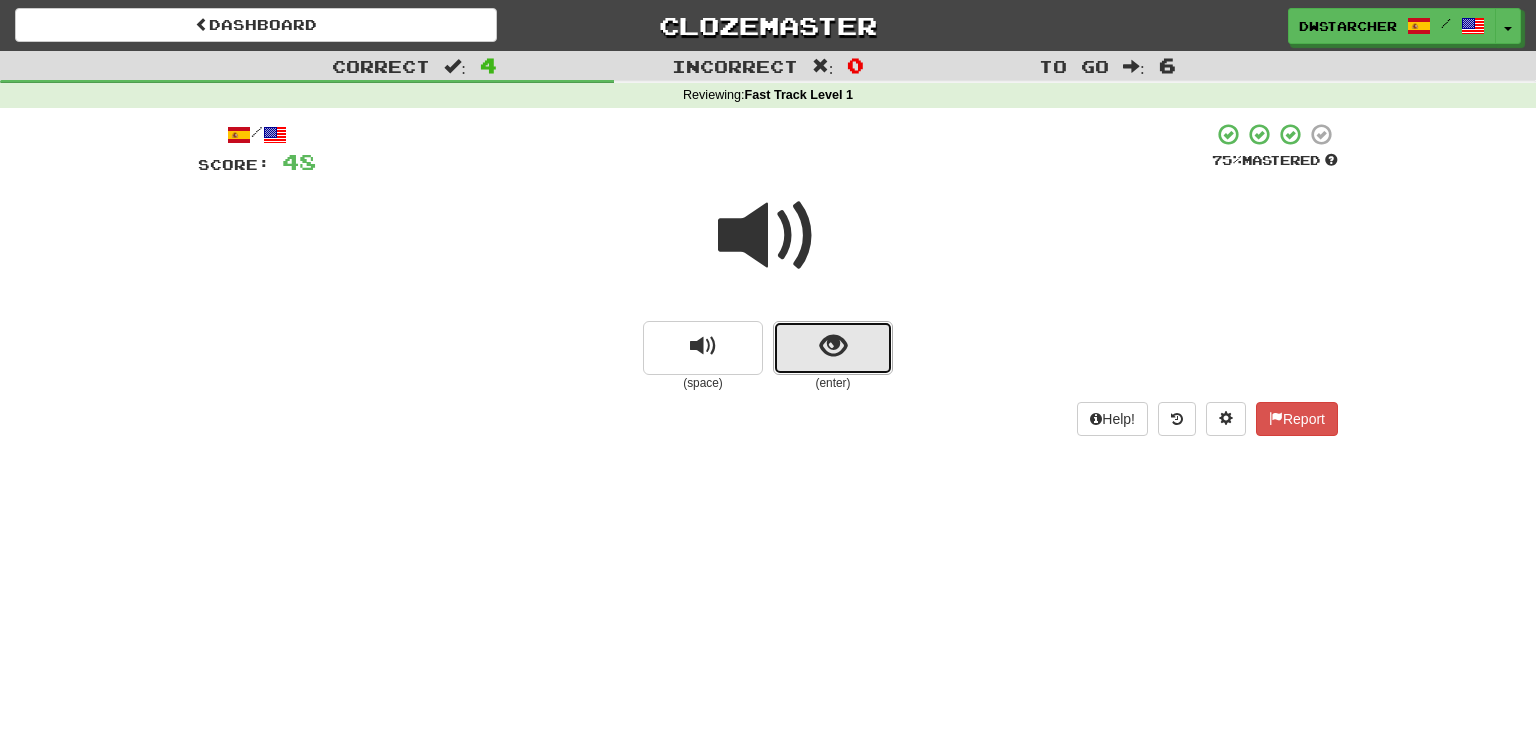 click at bounding box center [833, 348] 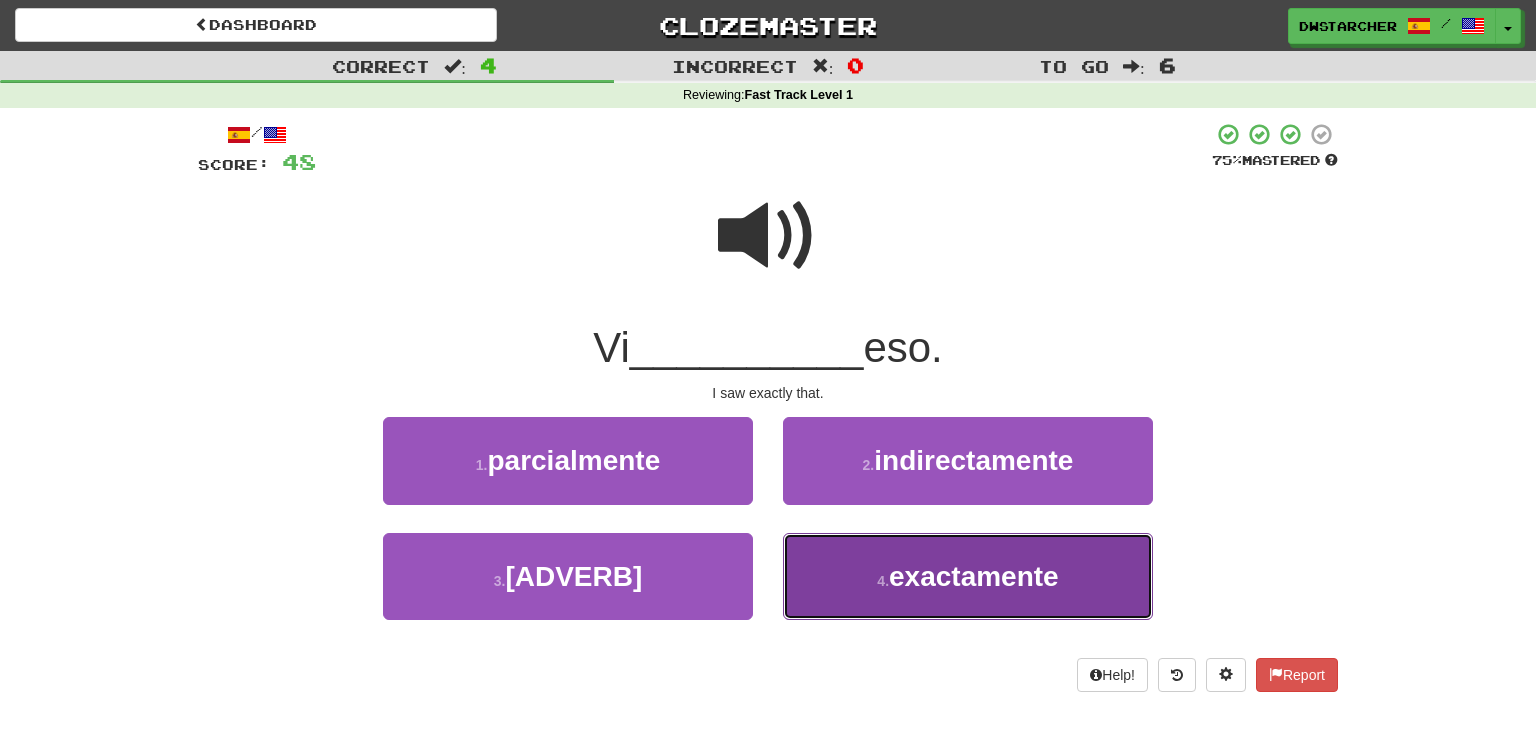 click on "4 .  exactamente" at bounding box center [968, 576] 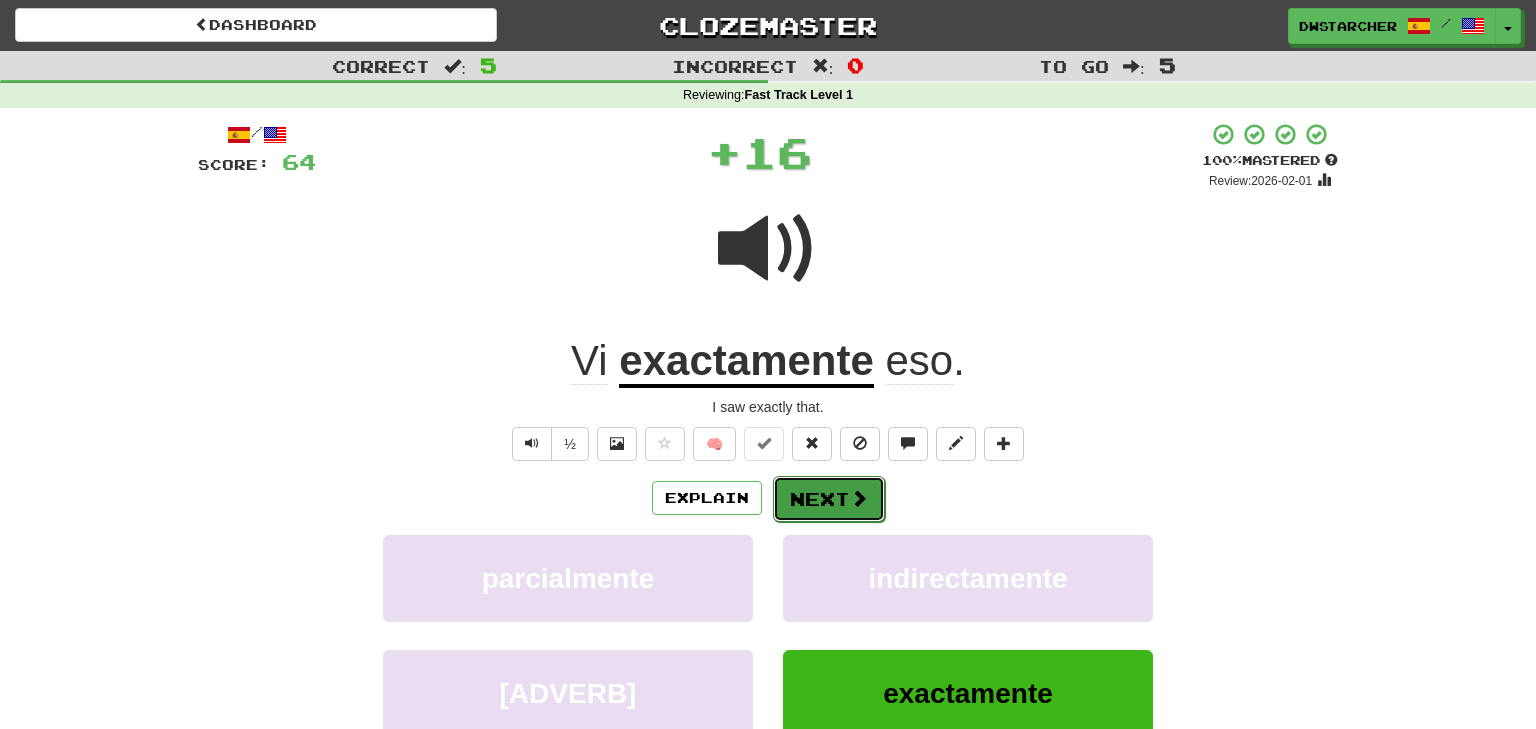 click on "Next" at bounding box center [829, 499] 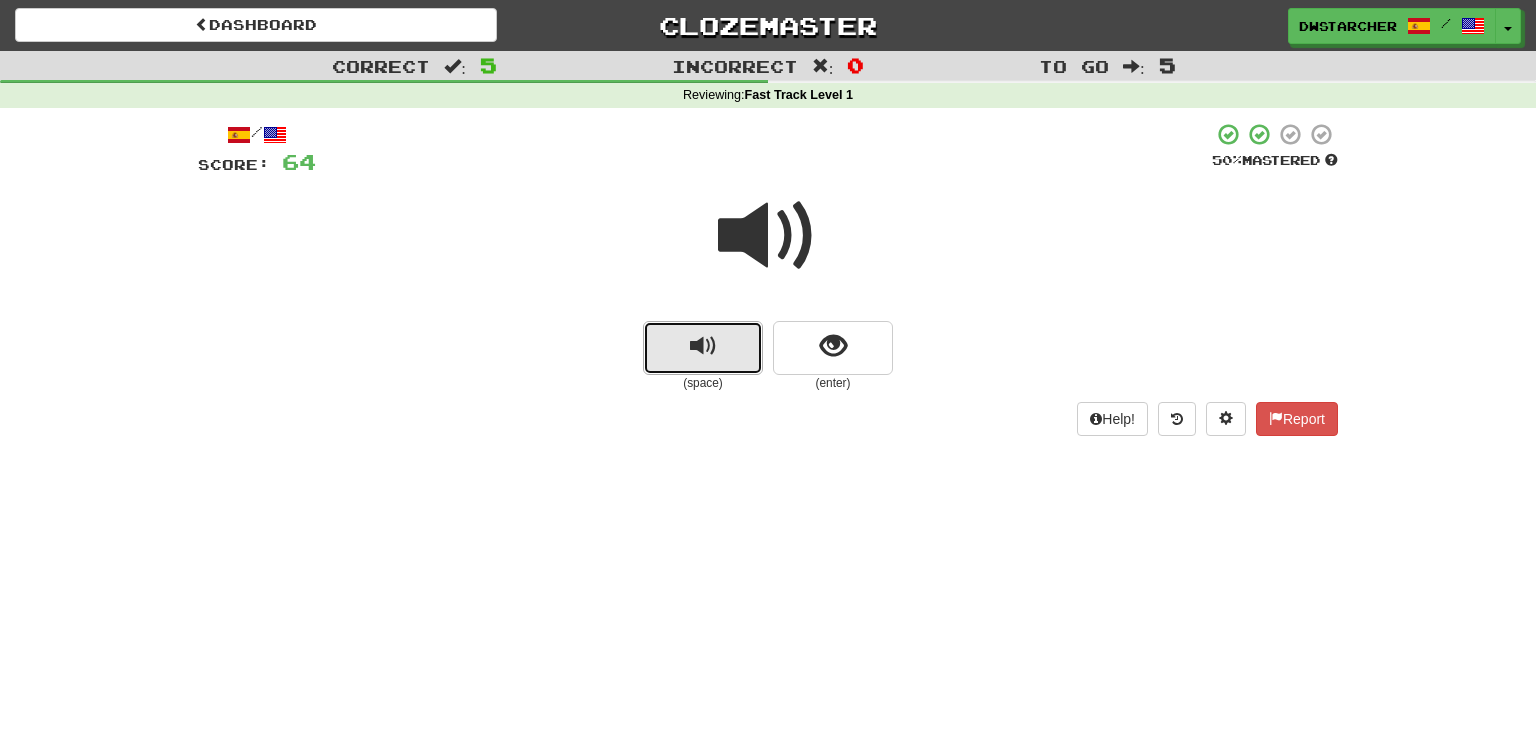 click at bounding box center (703, 348) 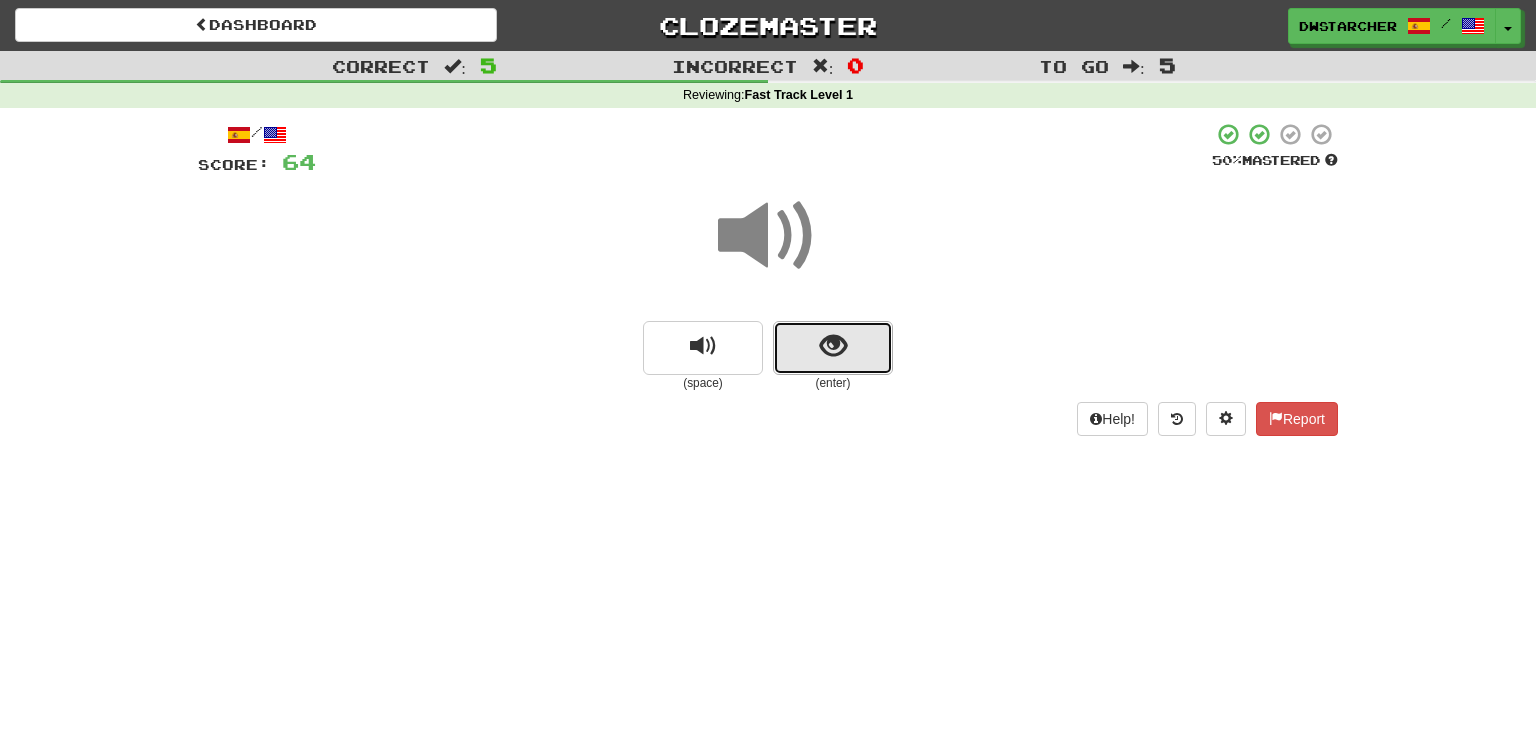click at bounding box center [833, 346] 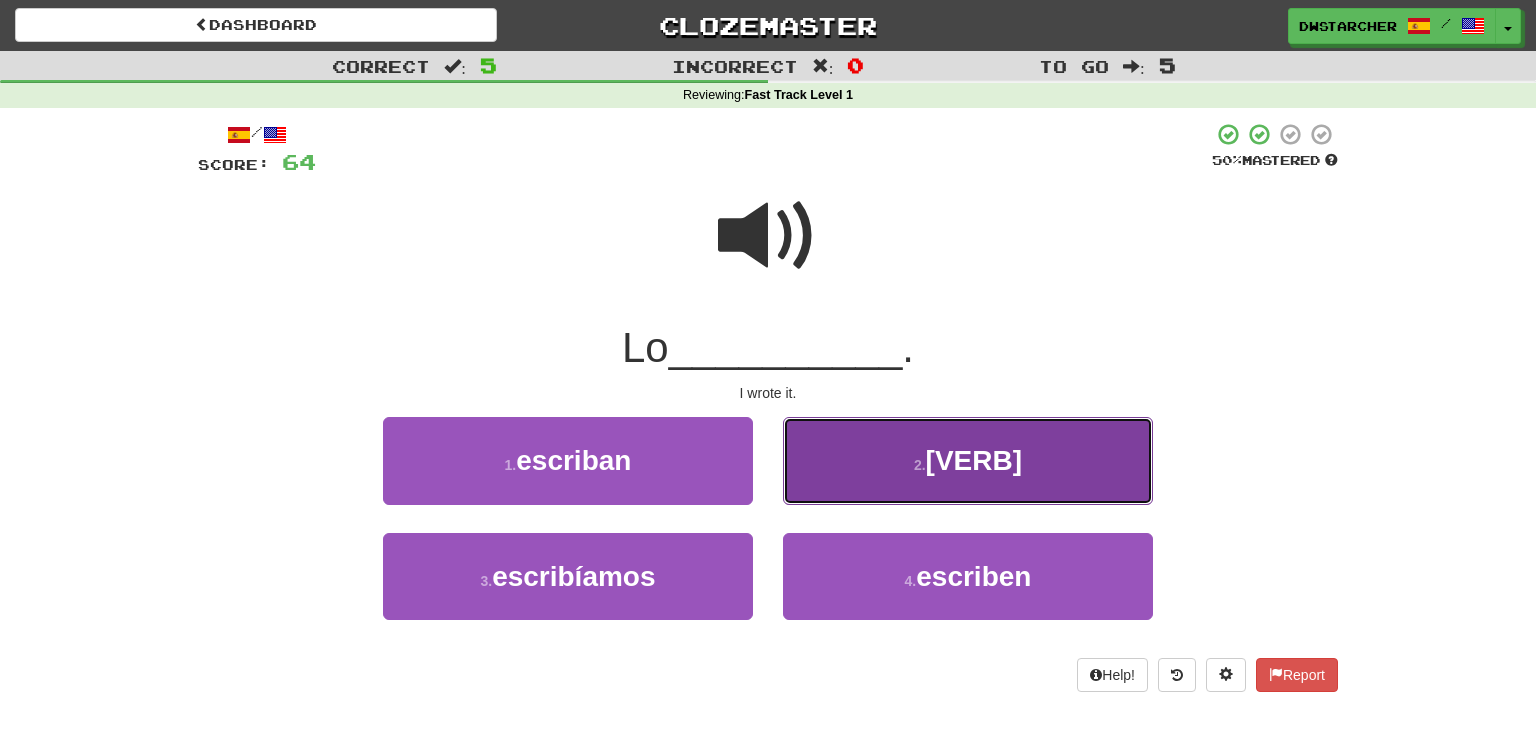 click on "2 .  escribí" at bounding box center (968, 460) 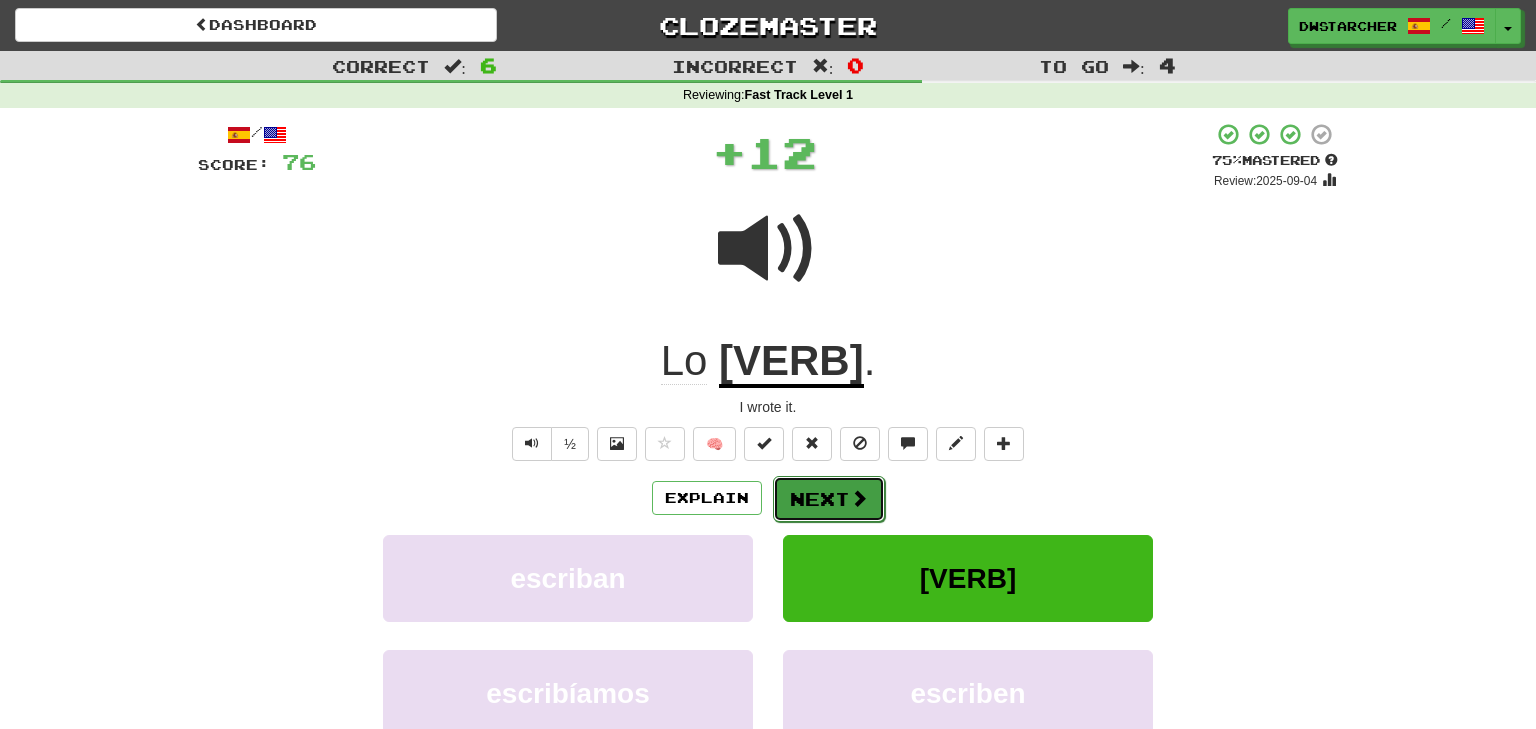 click on "Next" at bounding box center (829, 499) 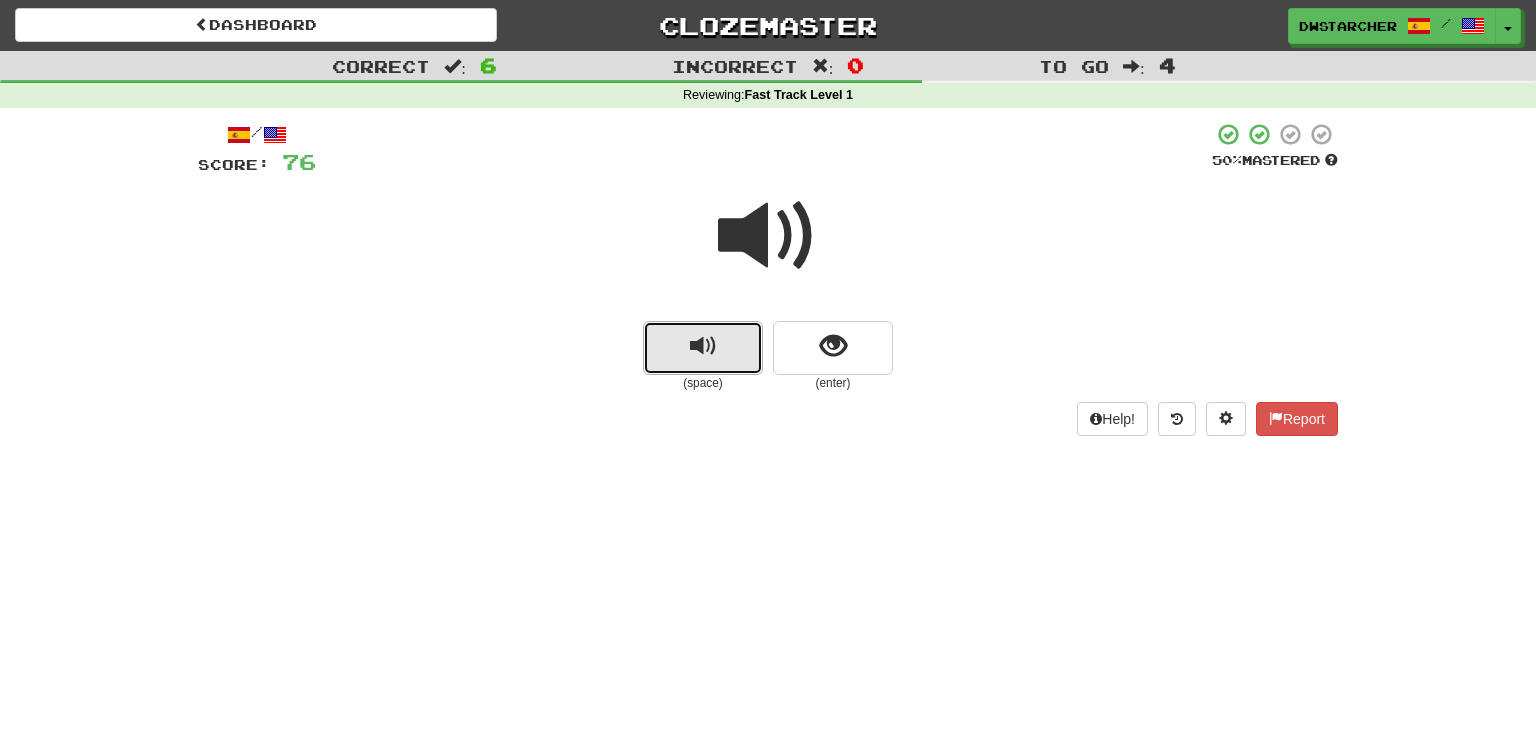 click at bounding box center (703, 348) 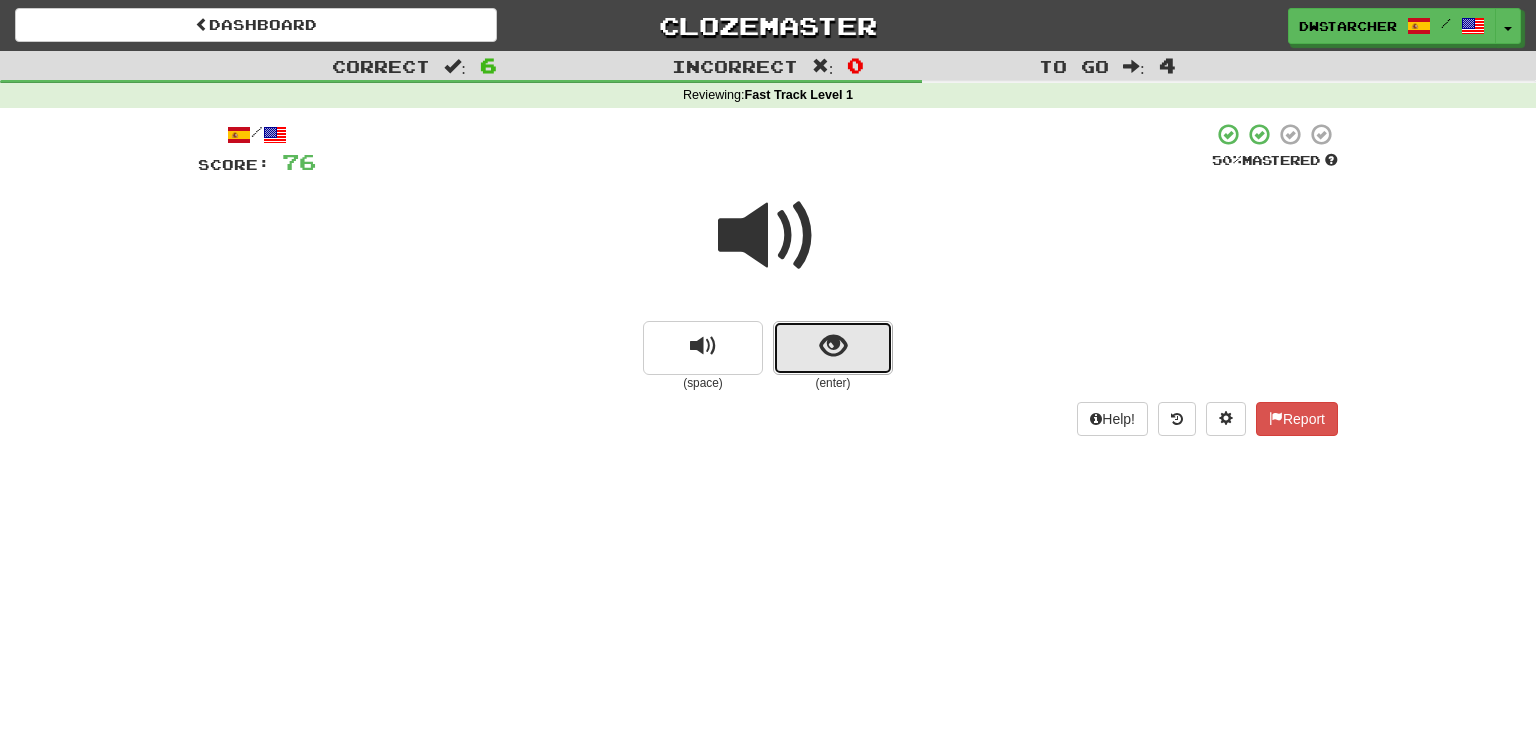 click at bounding box center [833, 346] 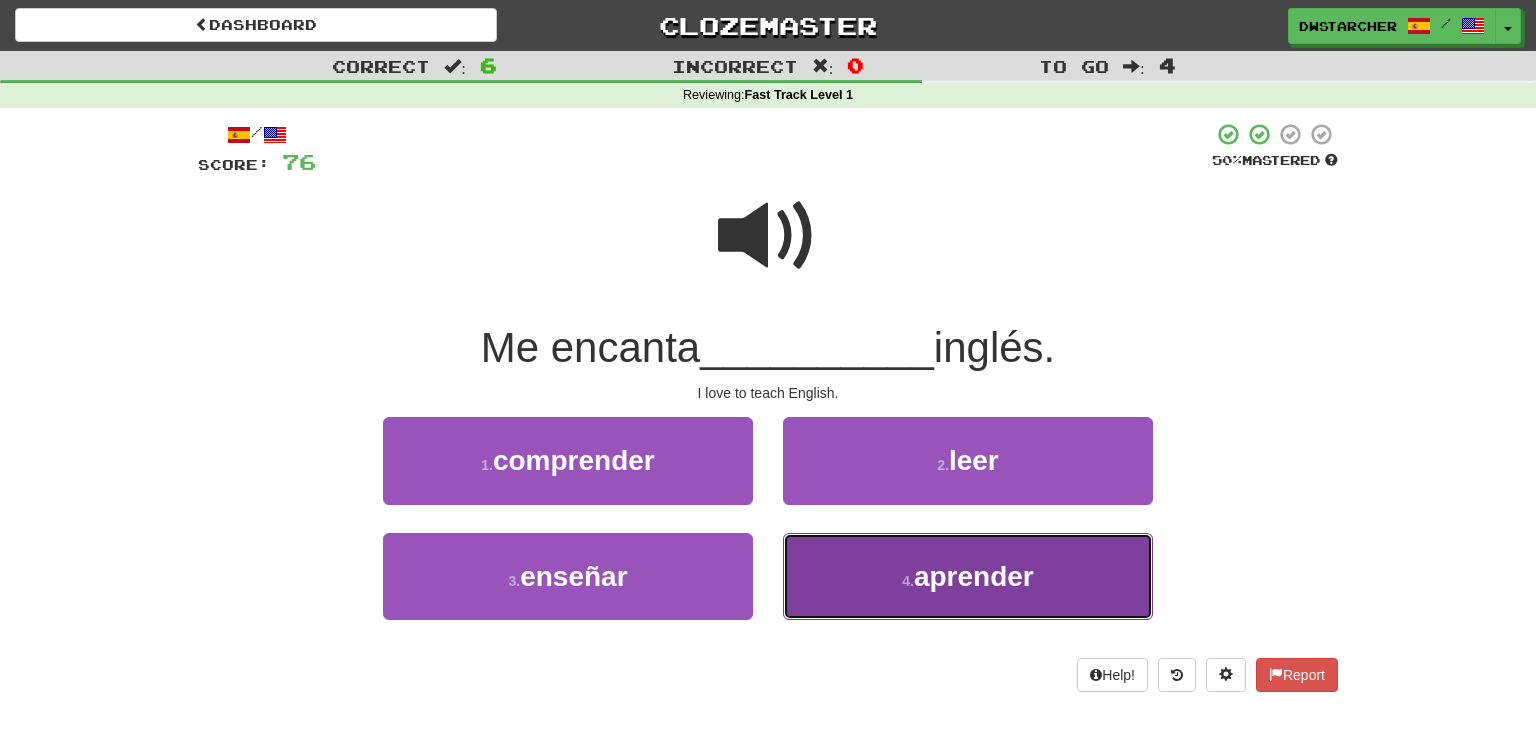 click on "[NUMBER] . [VERB]" at bounding box center [968, 576] 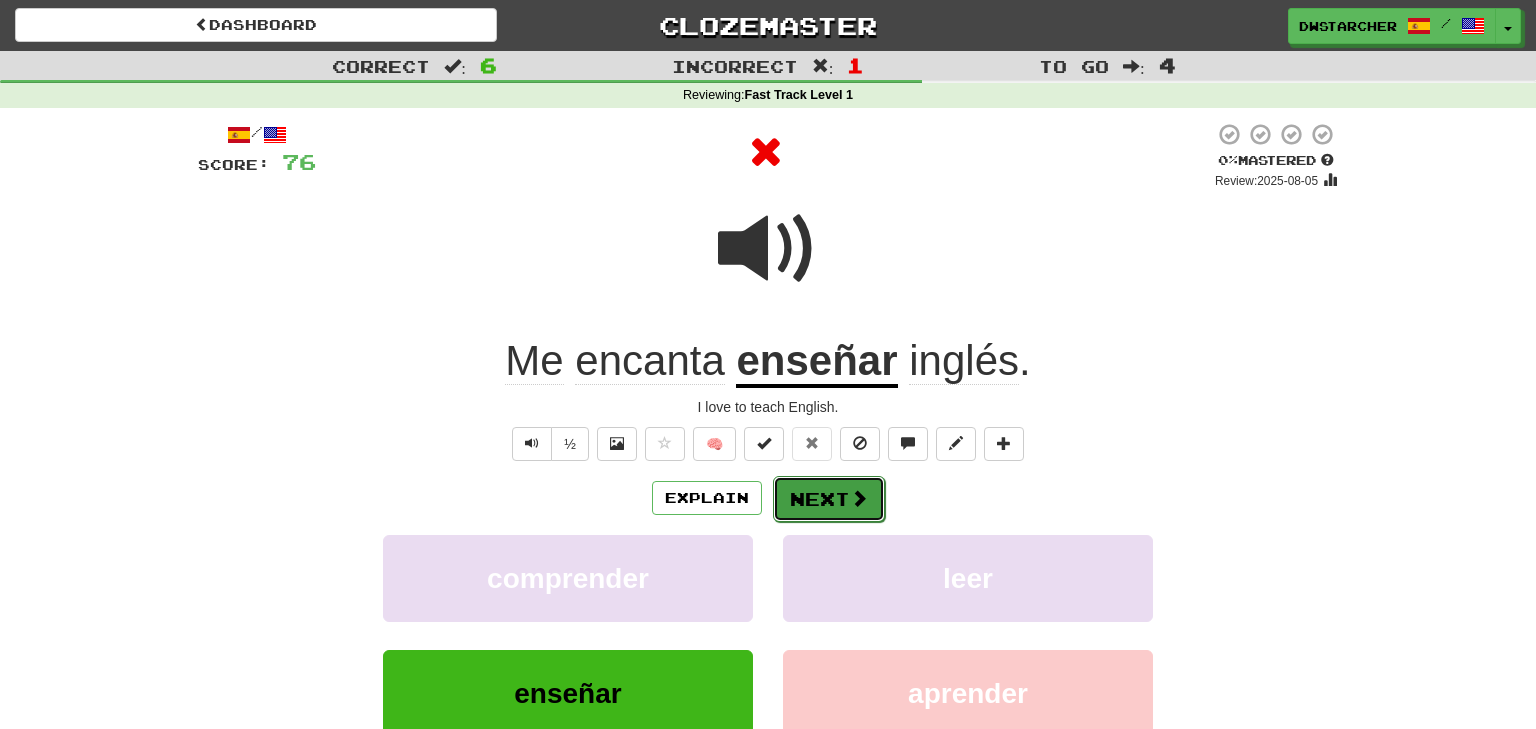 click on "Next" at bounding box center [829, 499] 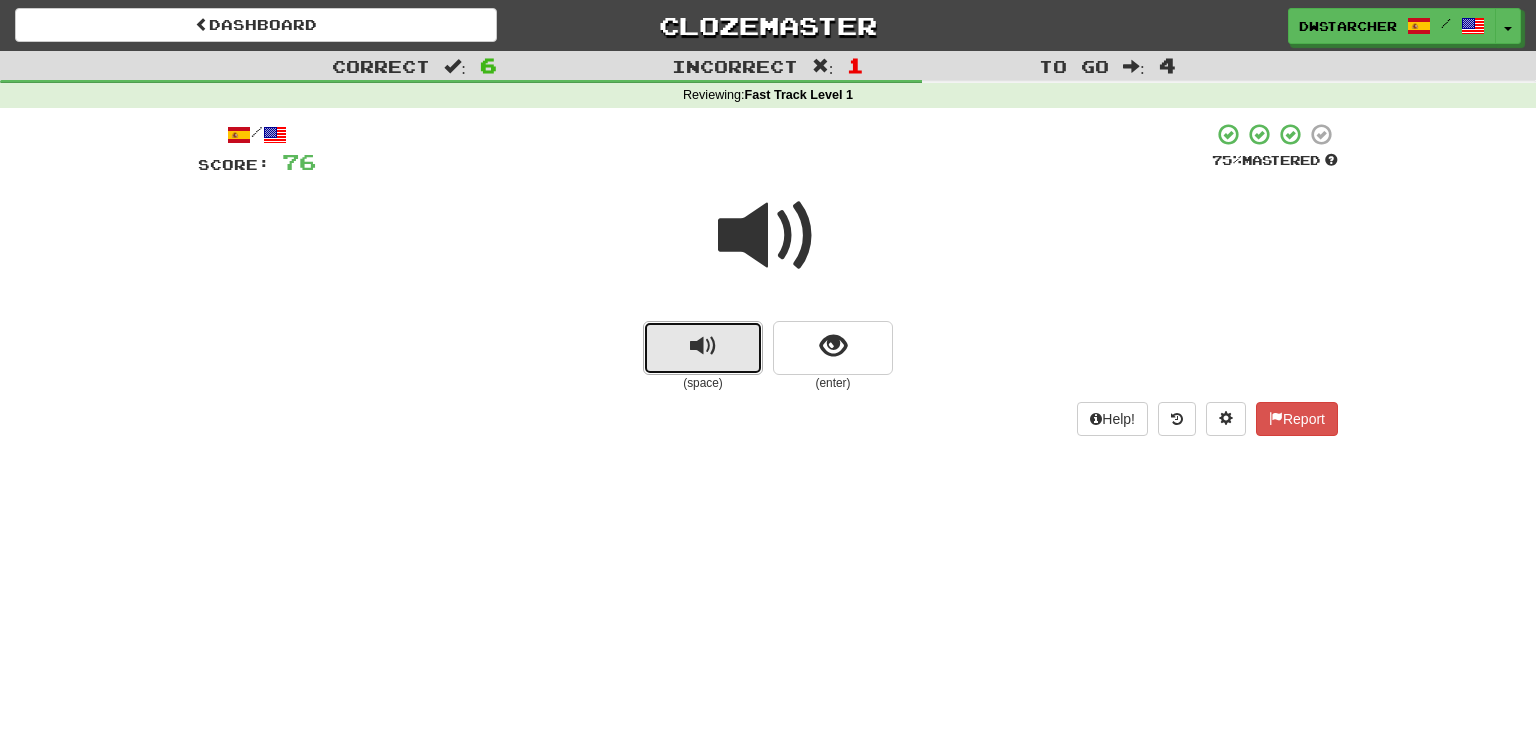 click at bounding box center (703, 346) 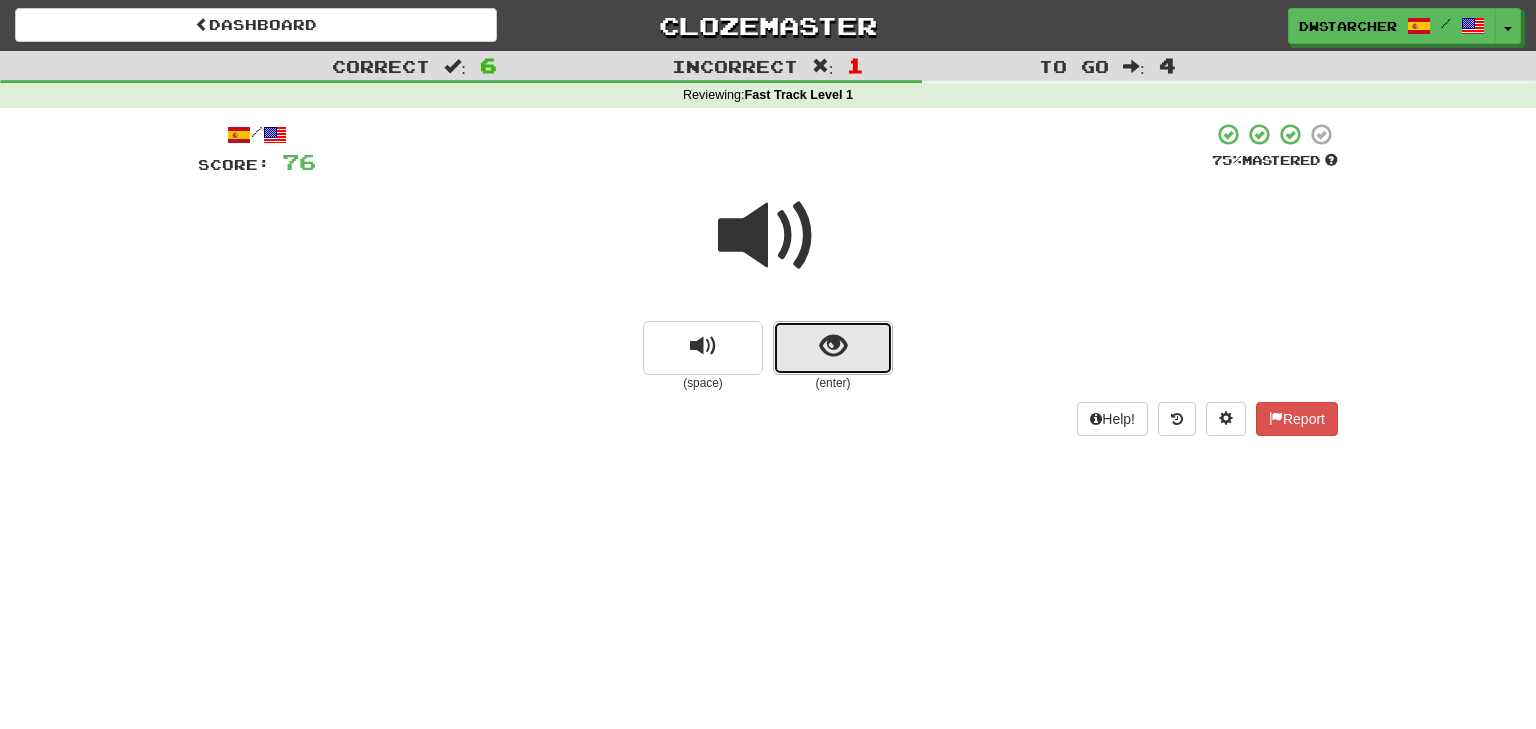 click at bounding box center (833, 348) 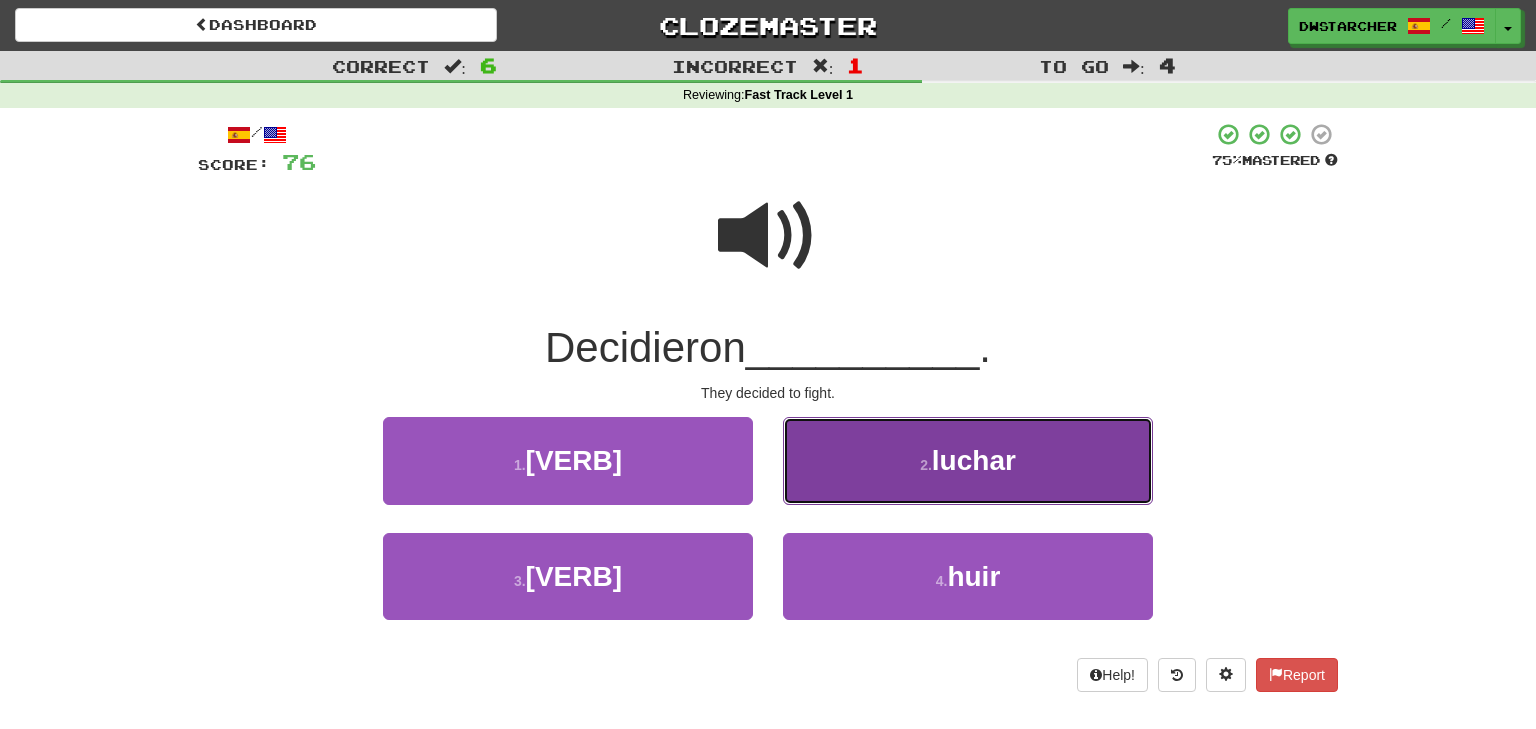 click on "2 .  luchar" at bounding box center [968, 460] 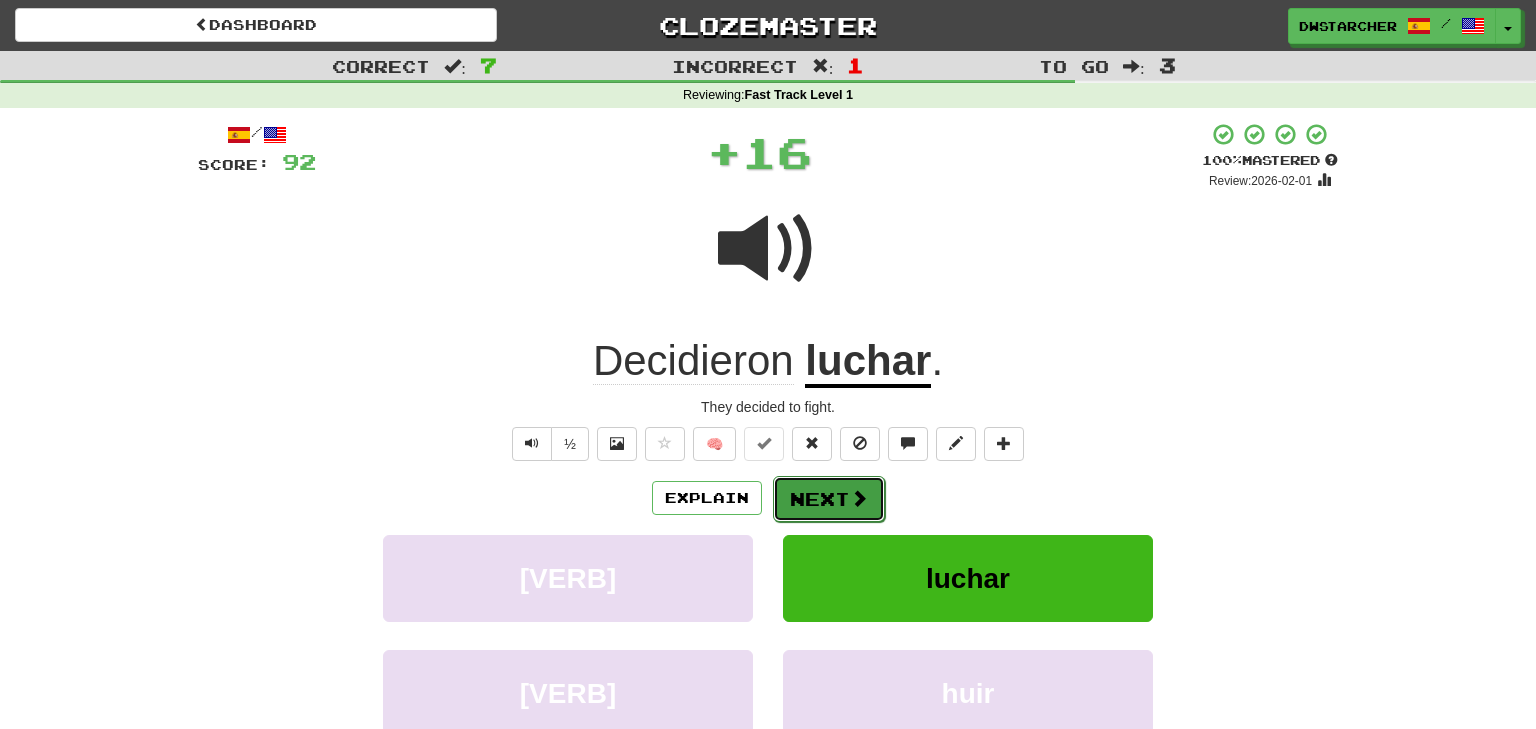 click on "Next" at bounding box center (829, 499) 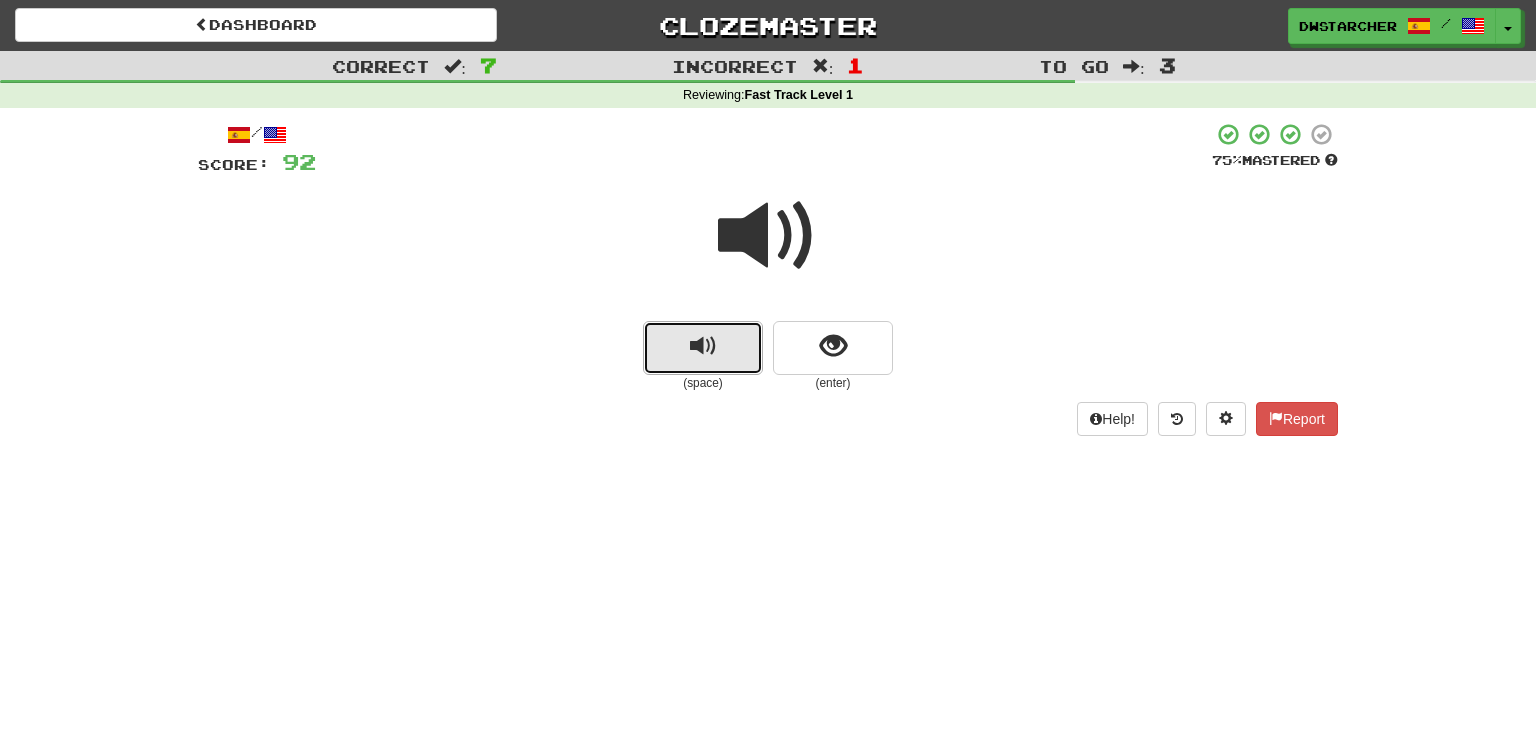 click at bounding box center [703, 348] 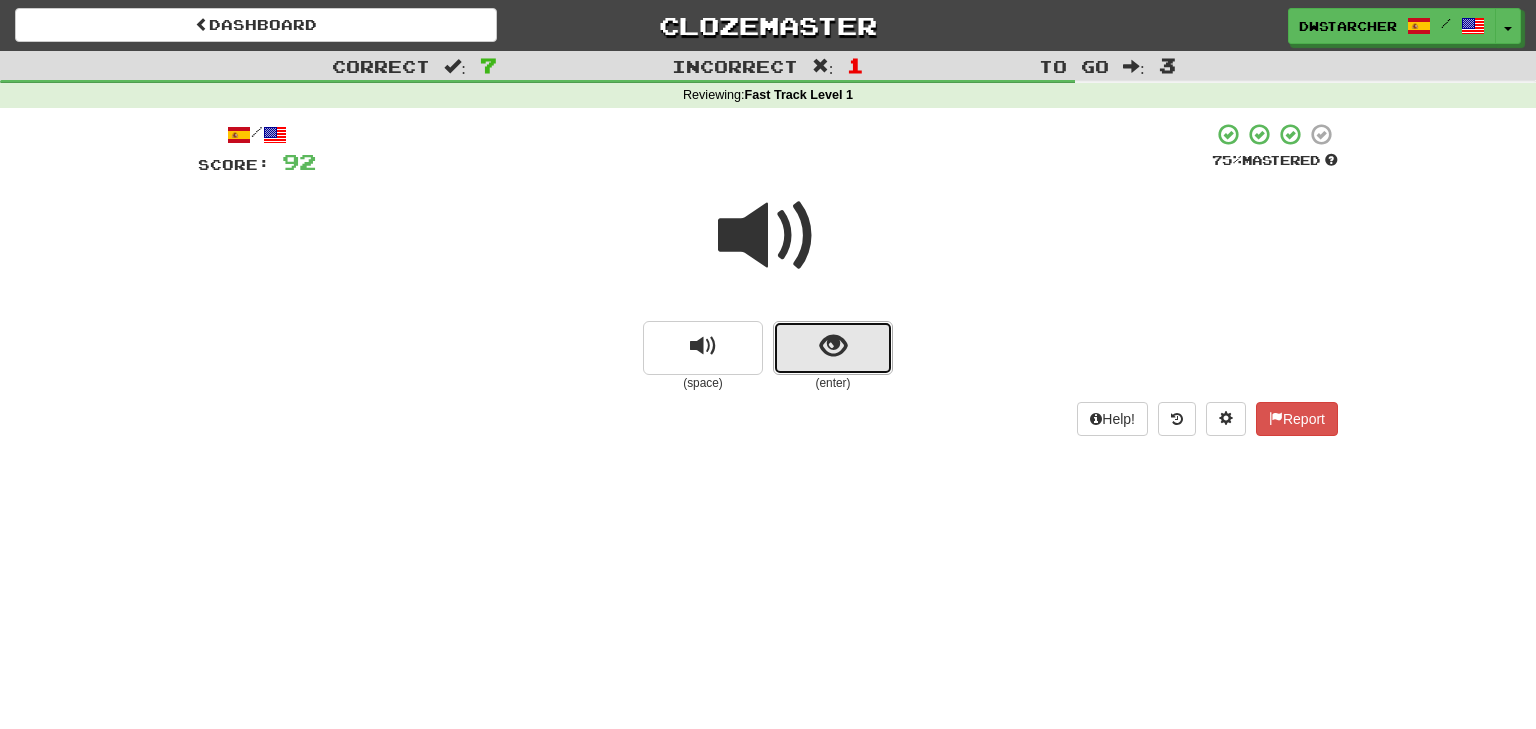 click at bounding box center [833, 346] 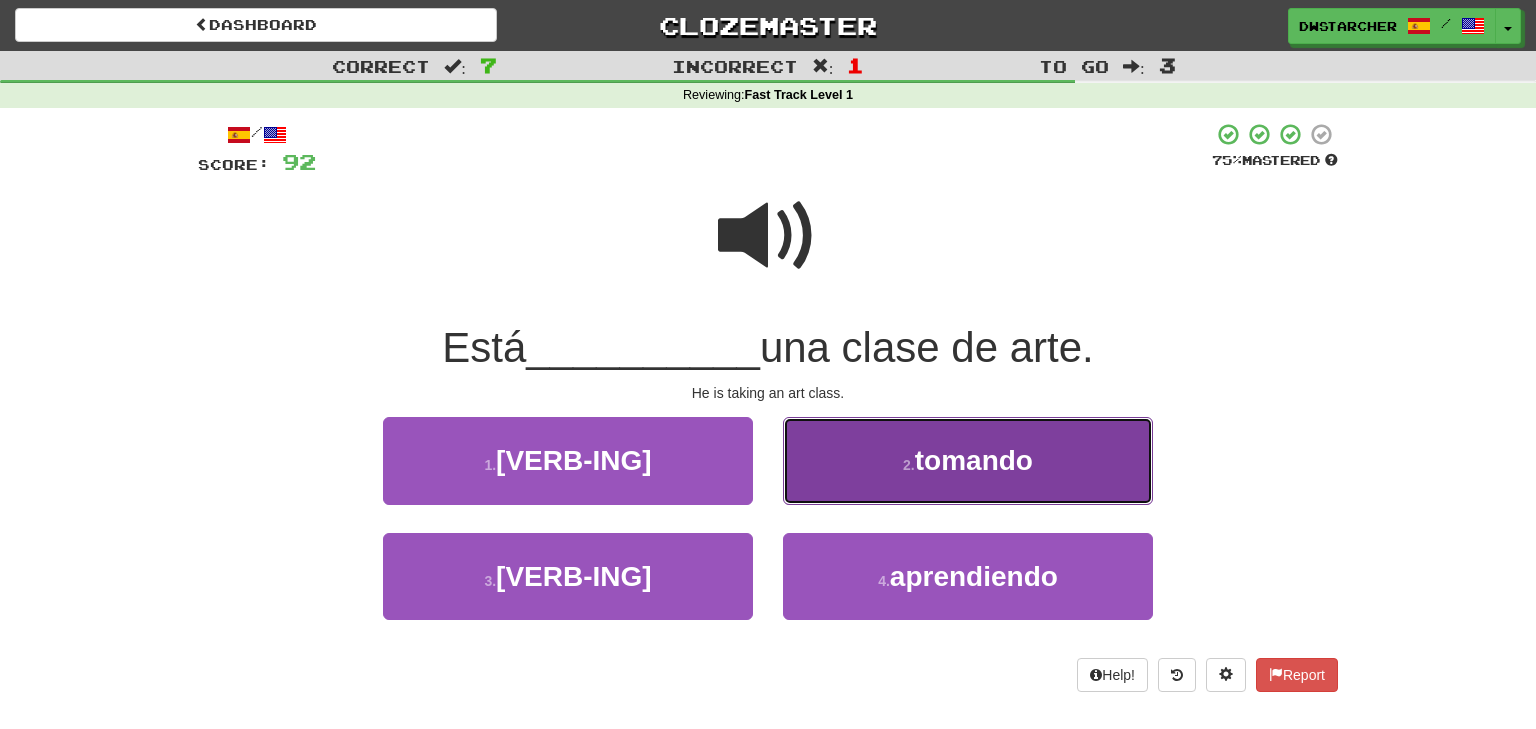 click on "2 .  tomando" at bounding box center [968, 460] 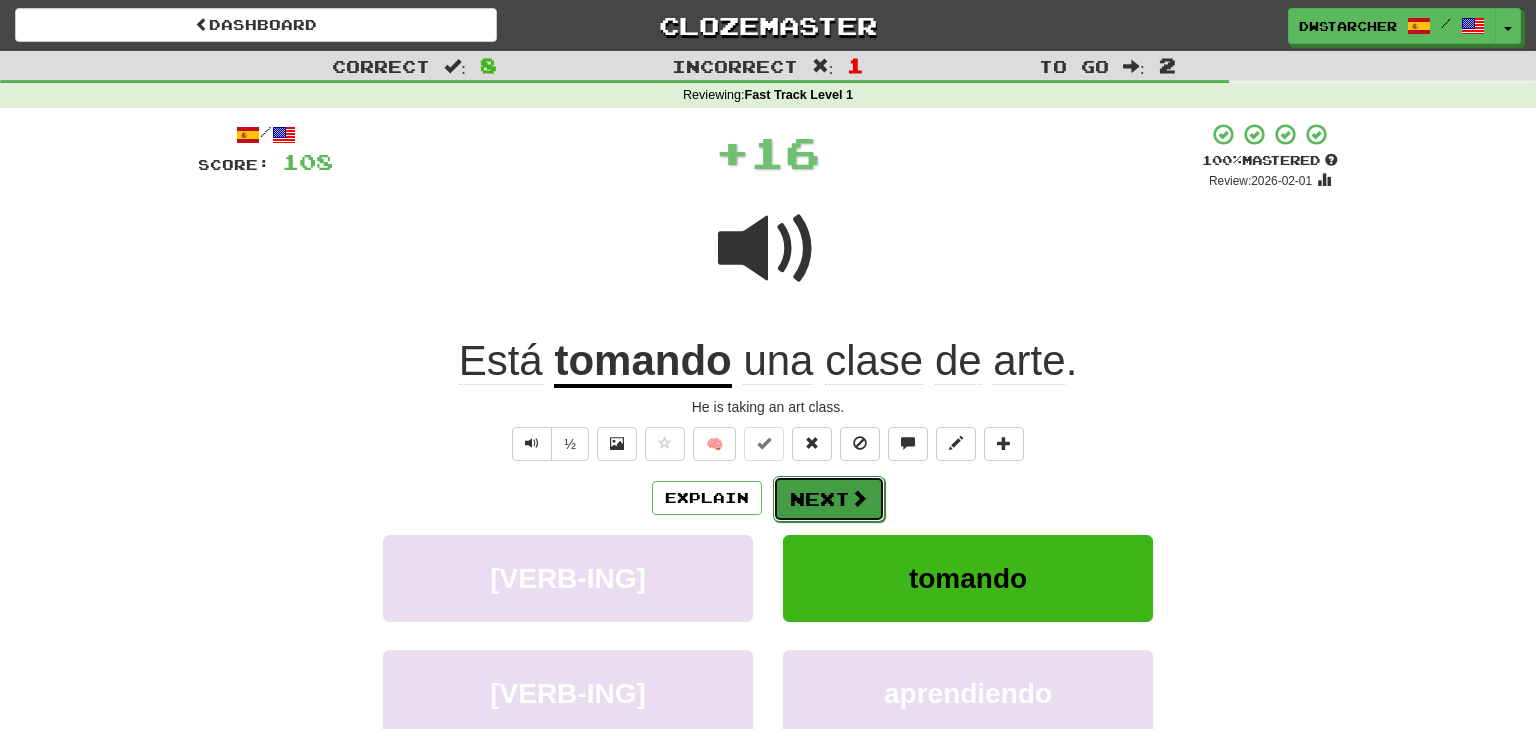 click on "Next" at bounding box center (829, 499) 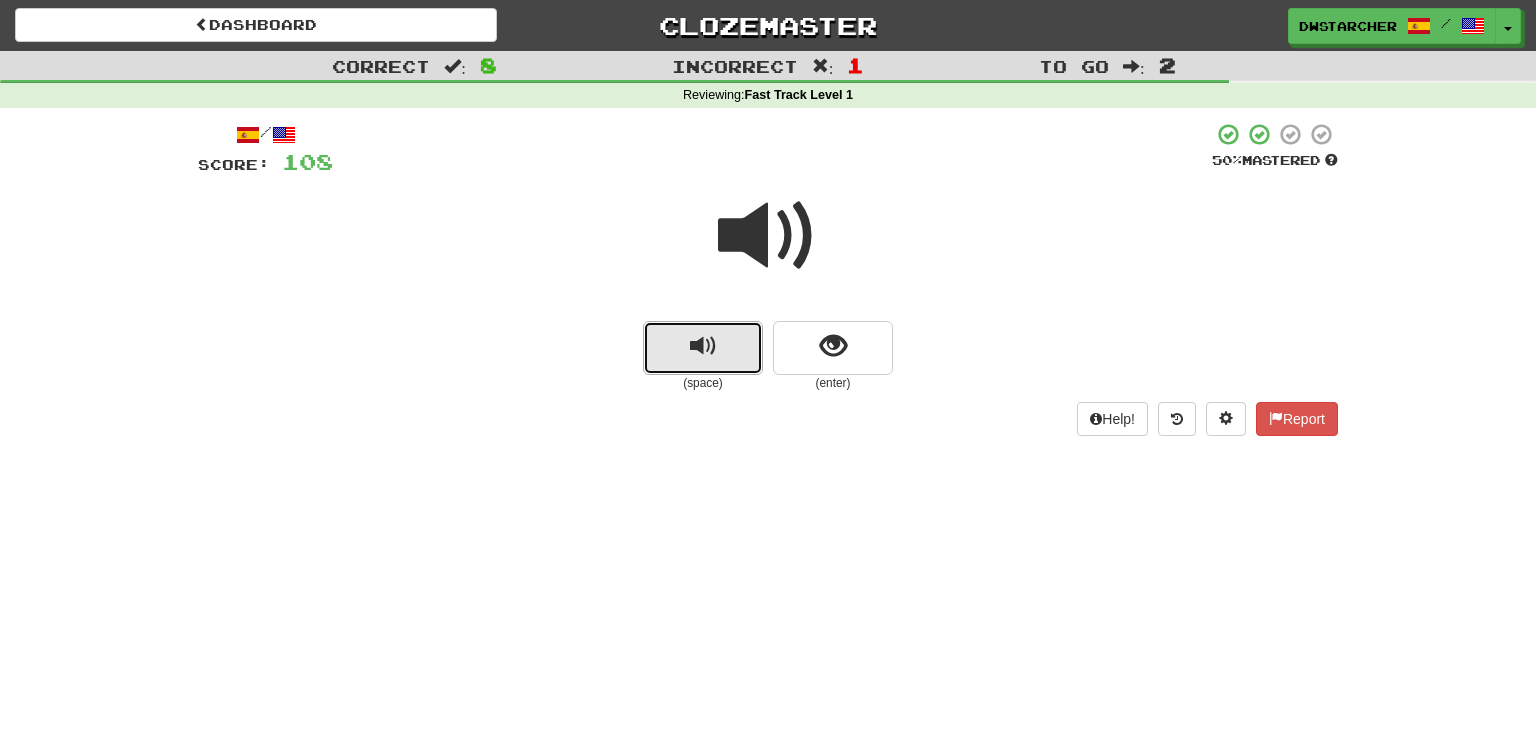 click at bounding box center [703, 348] 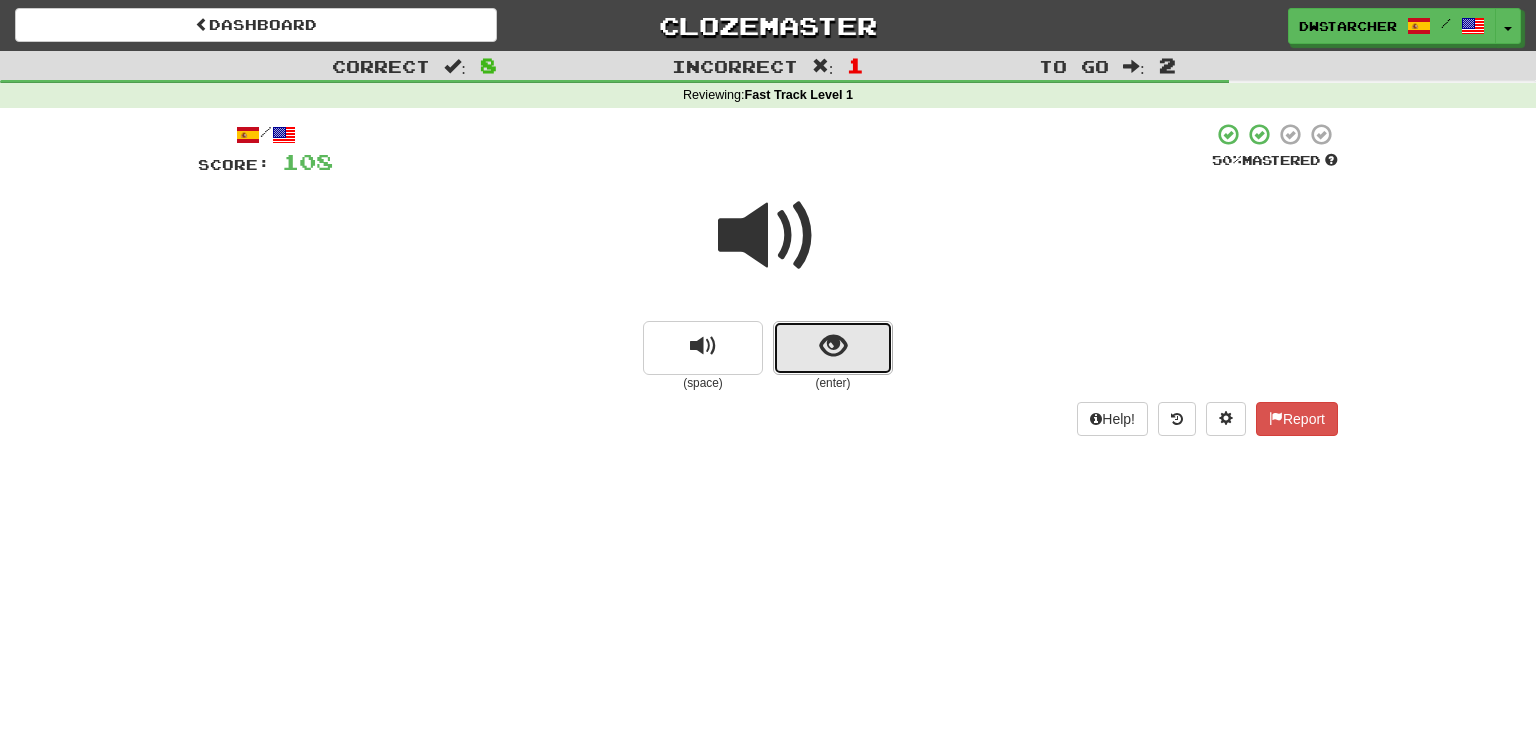 click at bounding box center [833, 348] 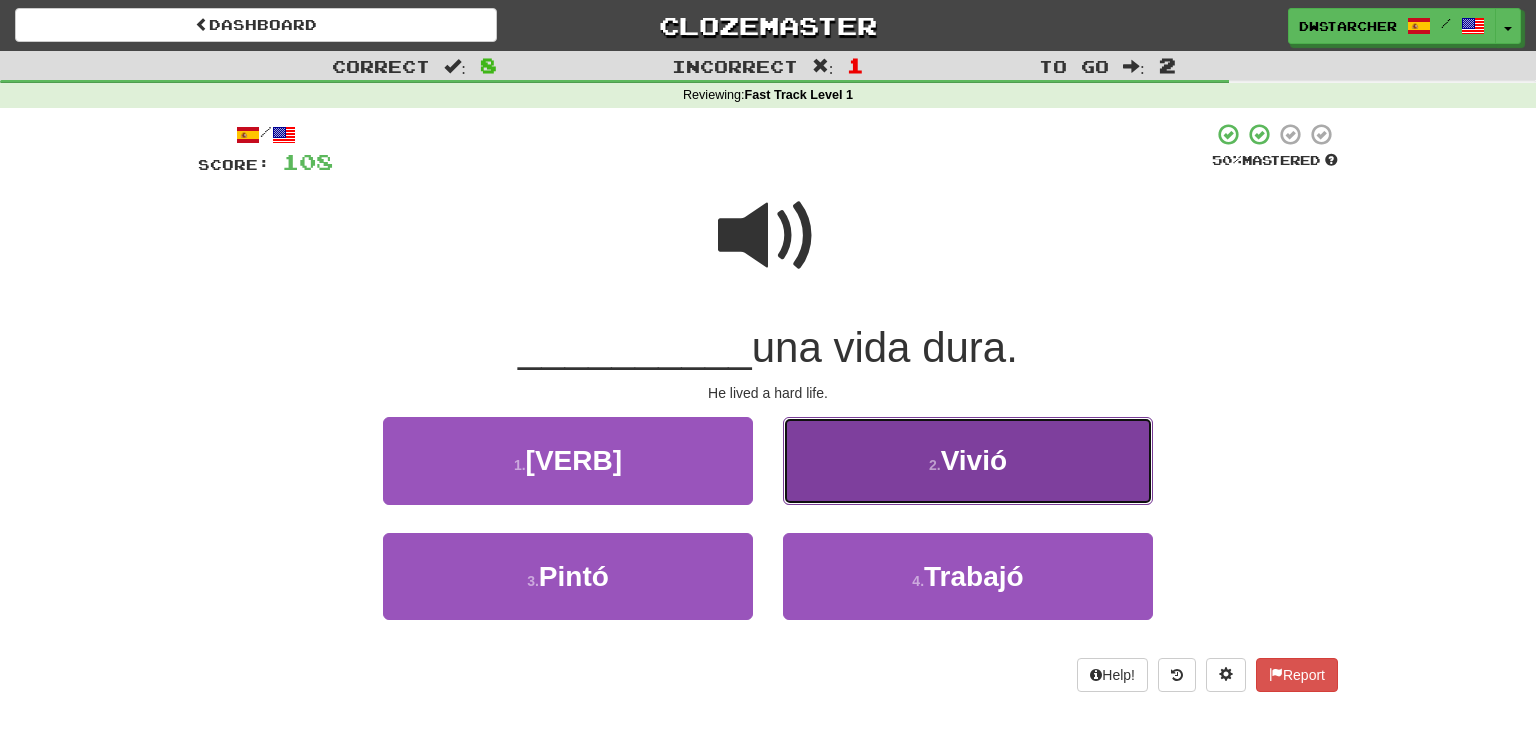 click on "[NUMBER] . [VERB]" at bounding box center [968, 460] 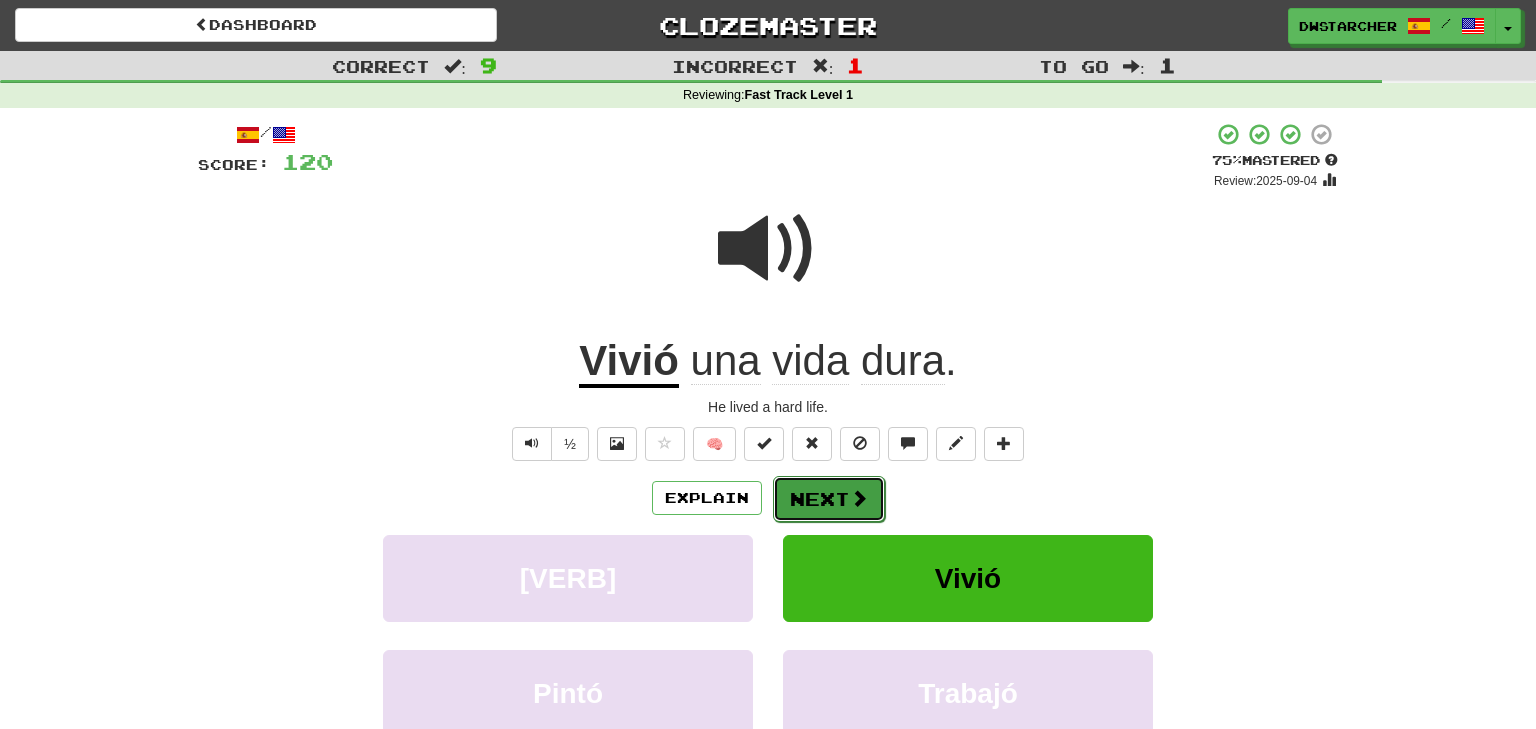 click on "Next" at bounding box center (829, 499) 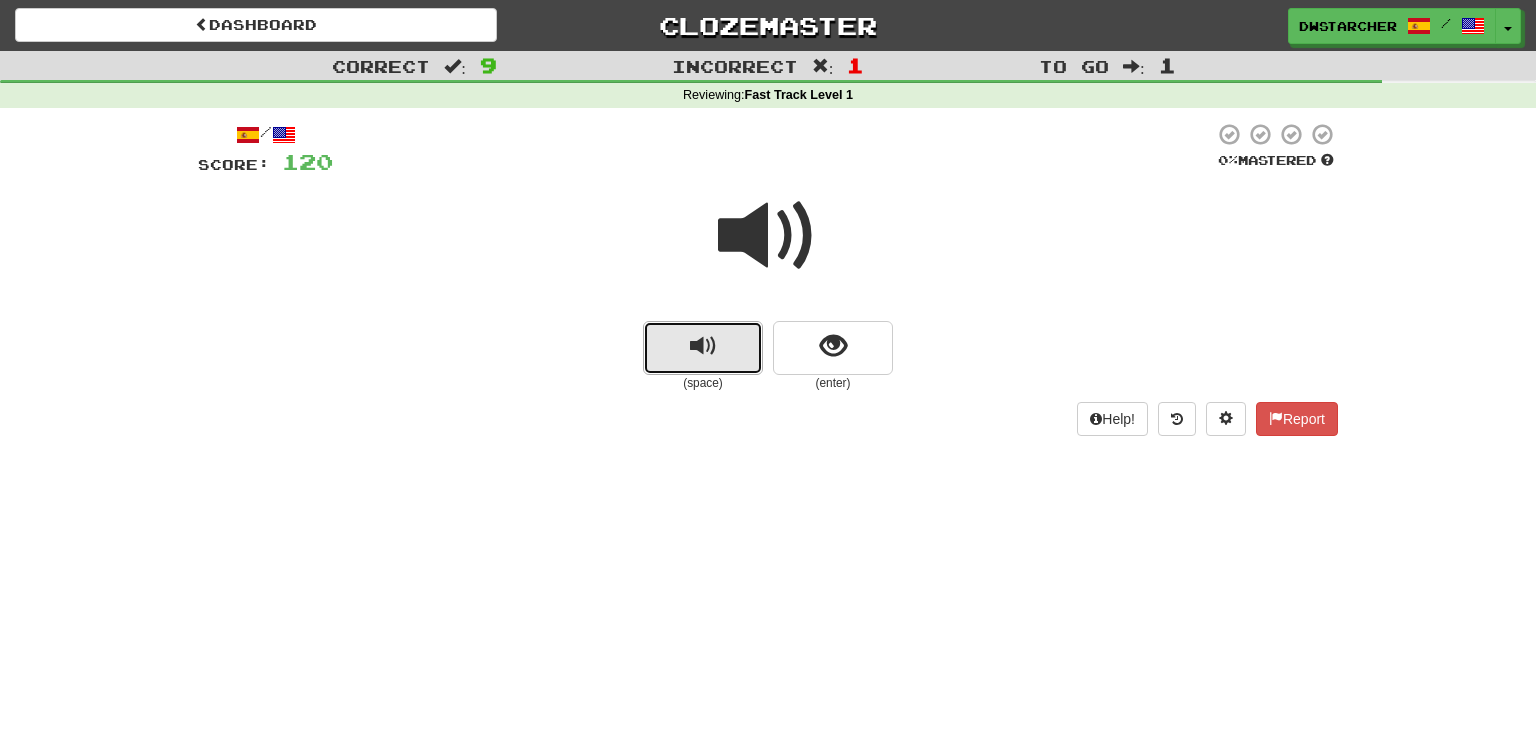 click at bounding box center (703, 348) 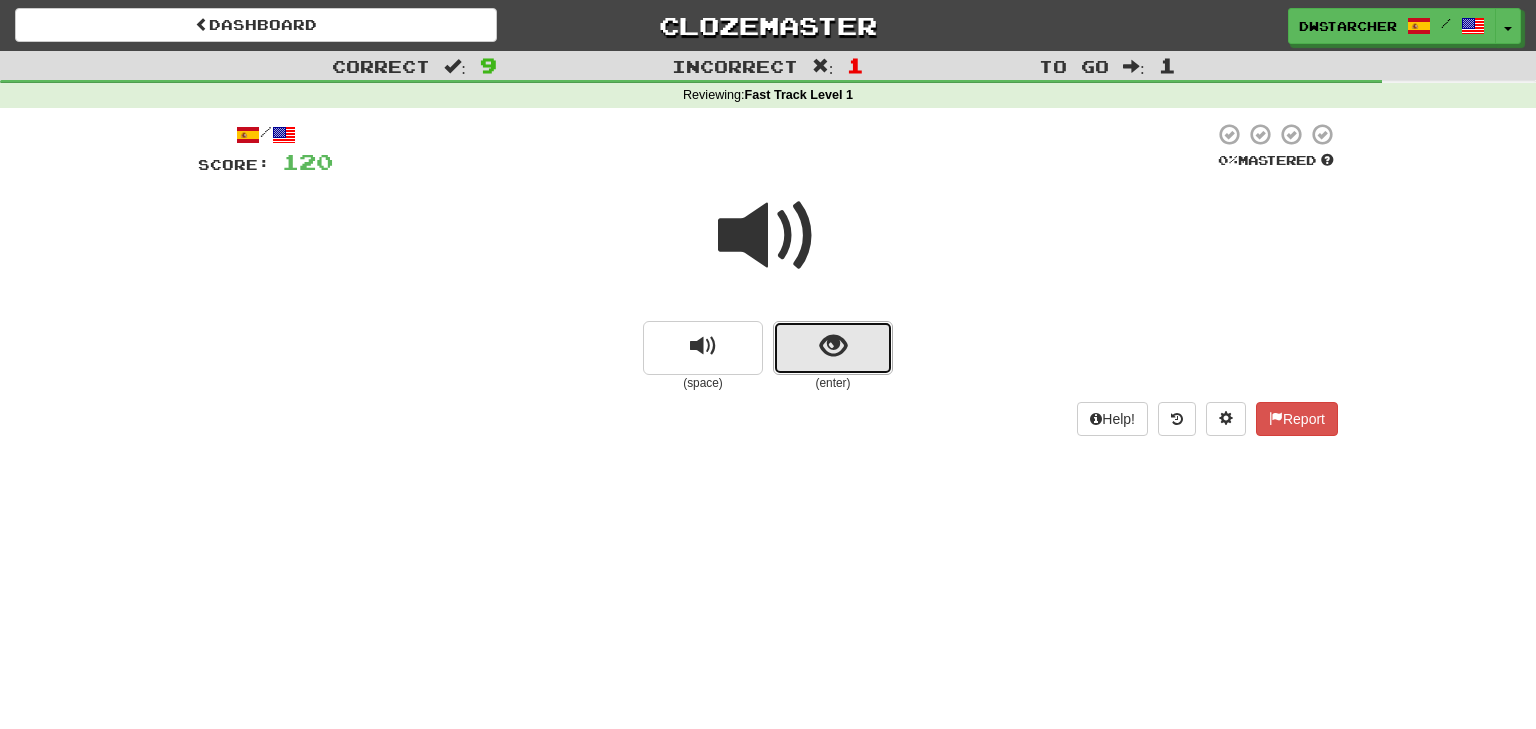 click at bounding box center (833, 346) 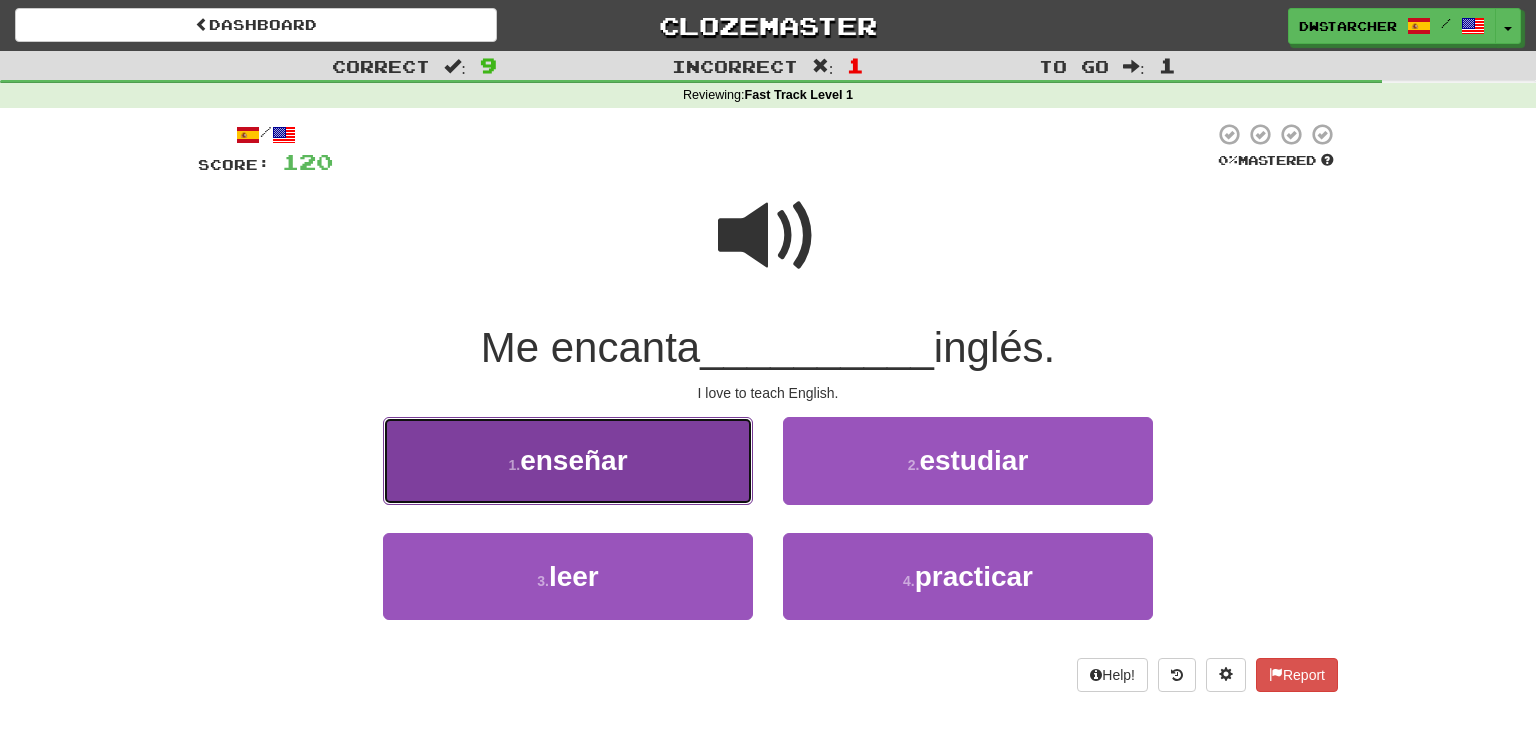 click on "[NUMBER] . [VERB]" at bounding box center (568, 460) 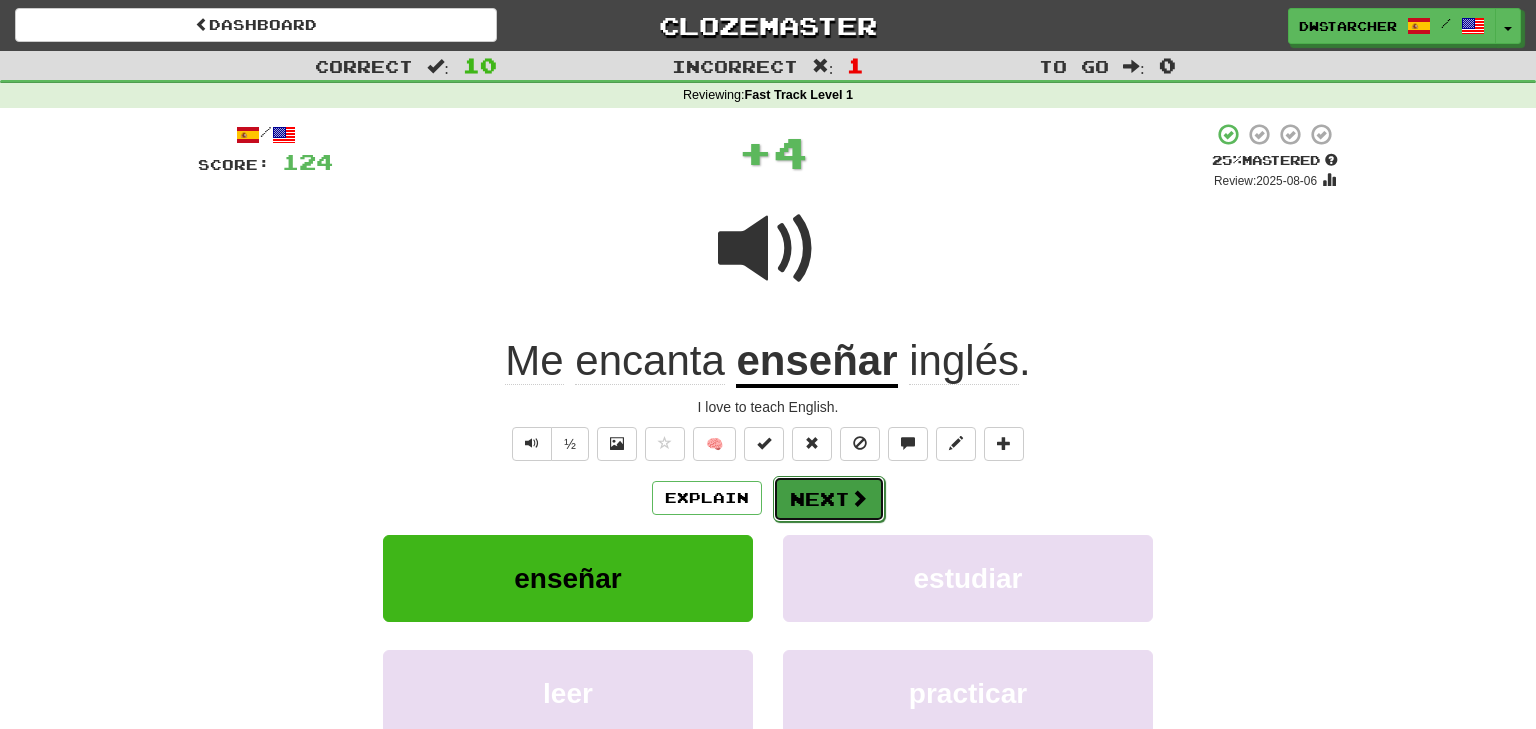 click on "Next" at bounding box center [829, 499] 